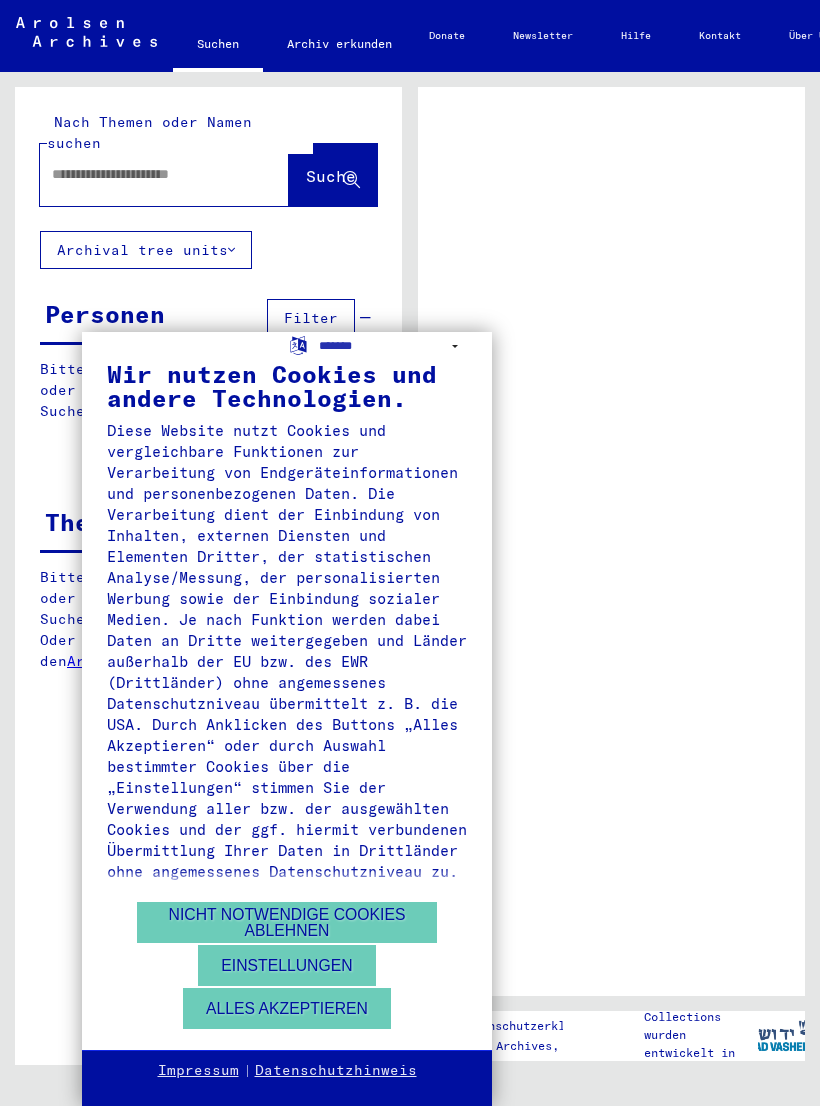 scroll, scrollTop: 0, scrollLeft: 0, axis: both 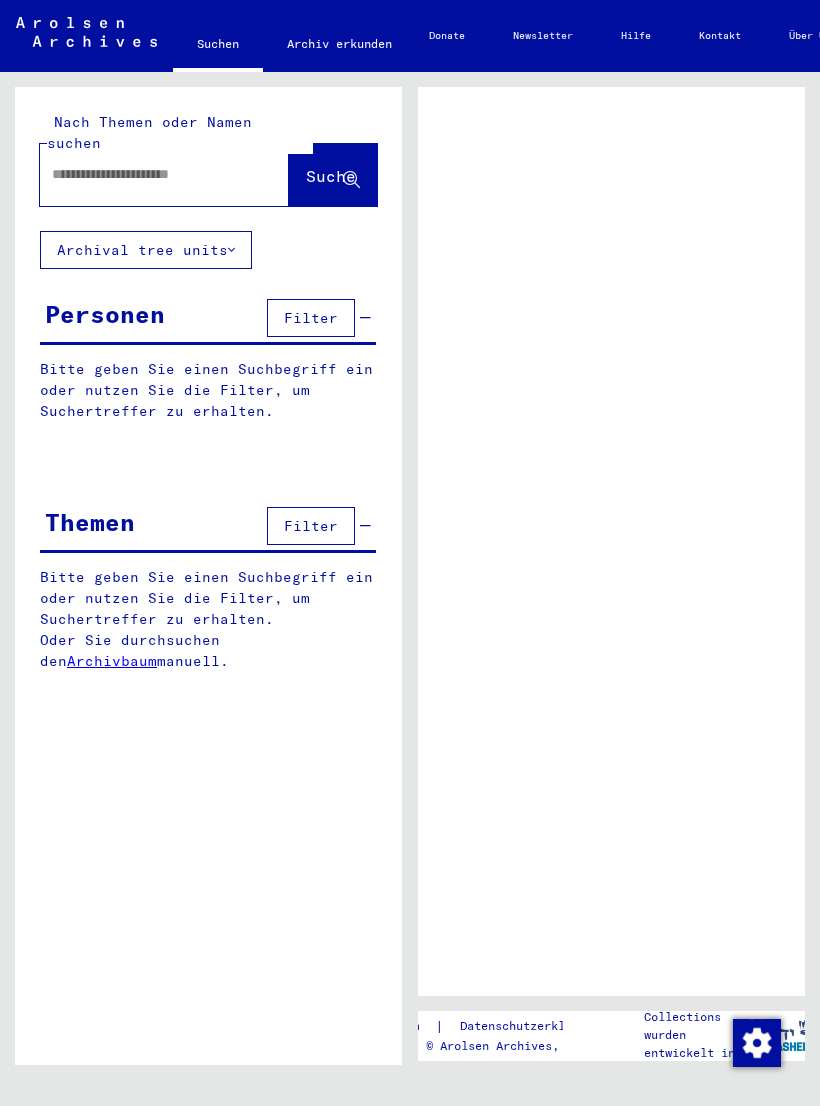 click at bounding box center [146, 174] 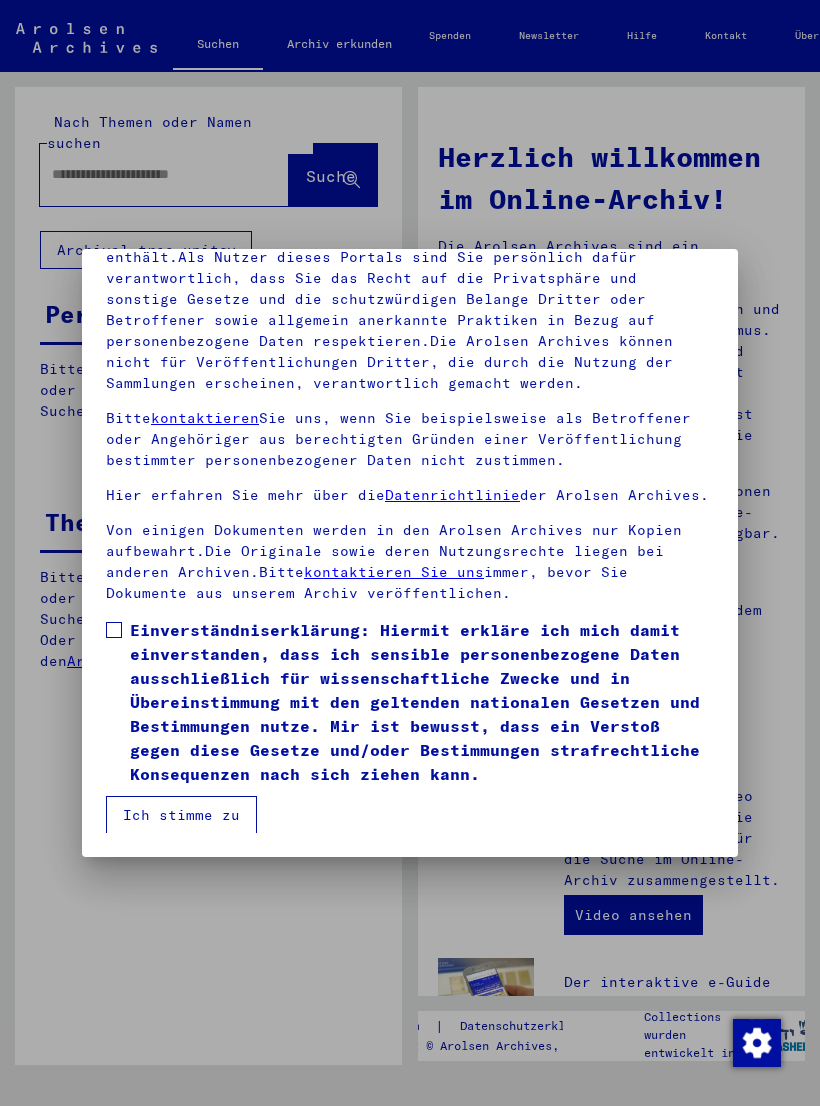 scroll, scrollTop: 244, scrollLeft: 0, axis: vertical 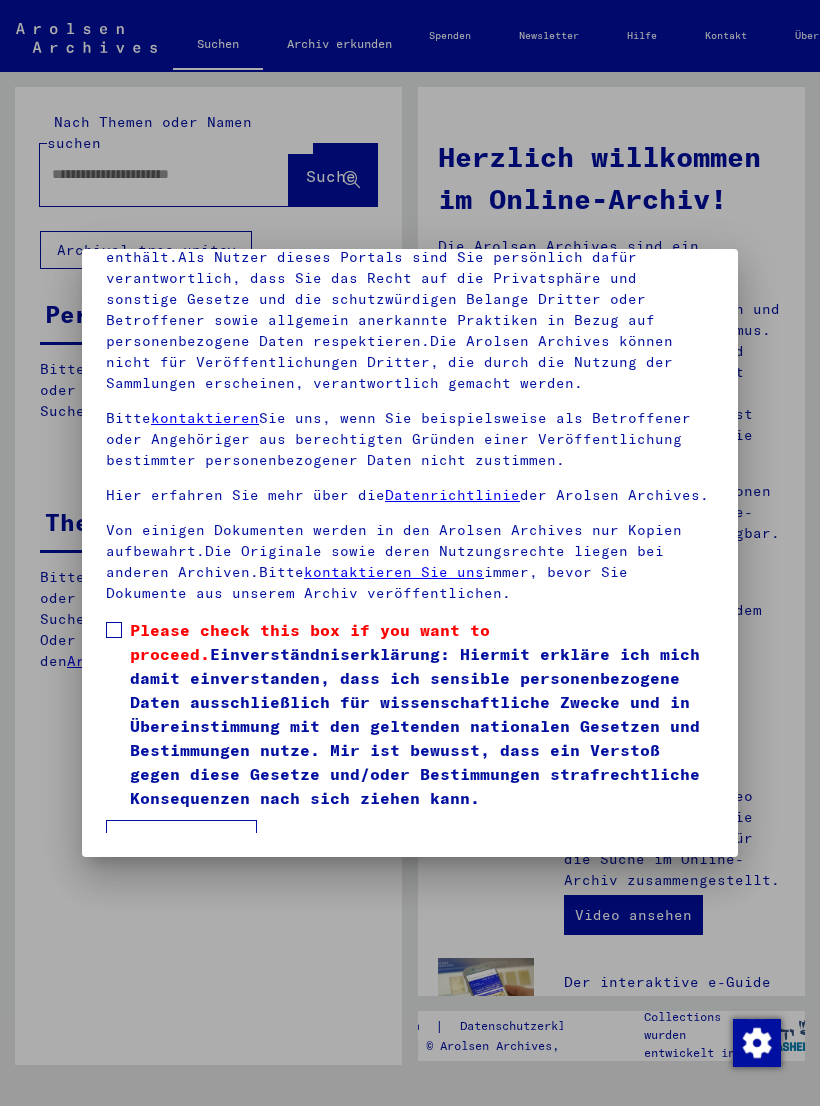 click on "Please check this box if you want to proceed." at bounding box center (310, 642) 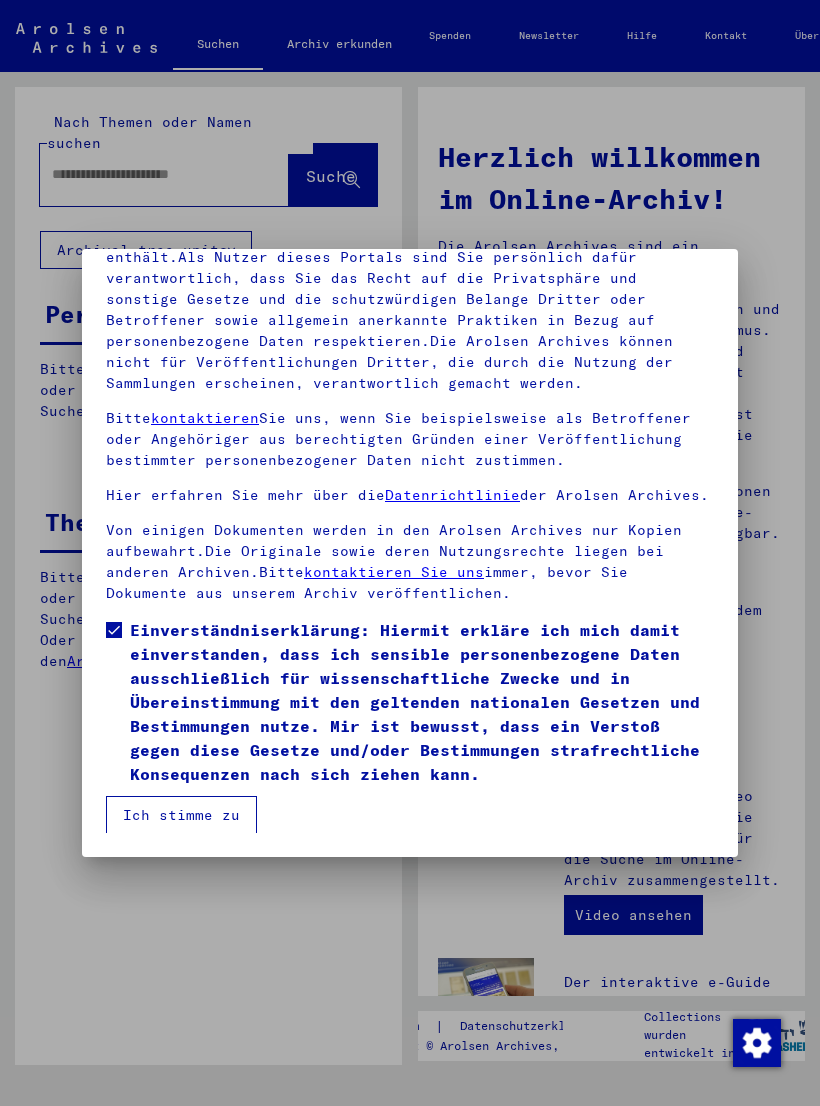 click on "Ich stimme zu" at bounding box center (181, 815) 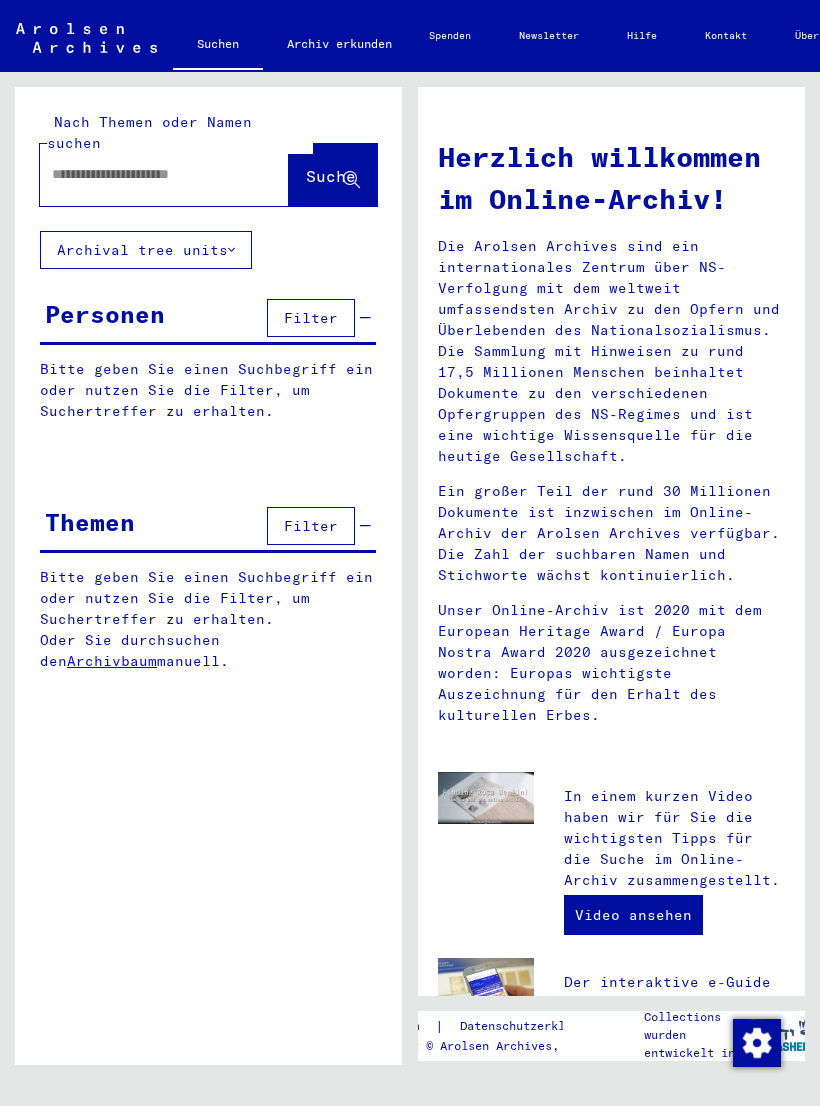 click at bounding box center (140, 174) 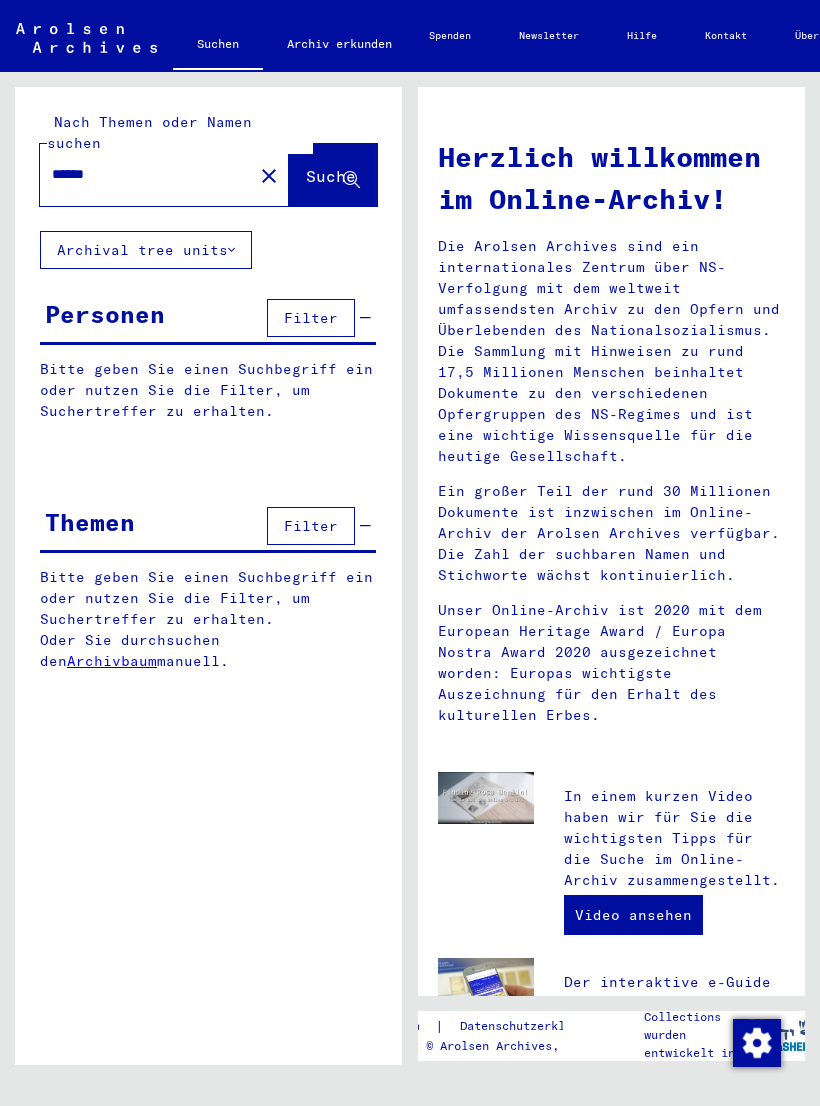 click on "Suche" 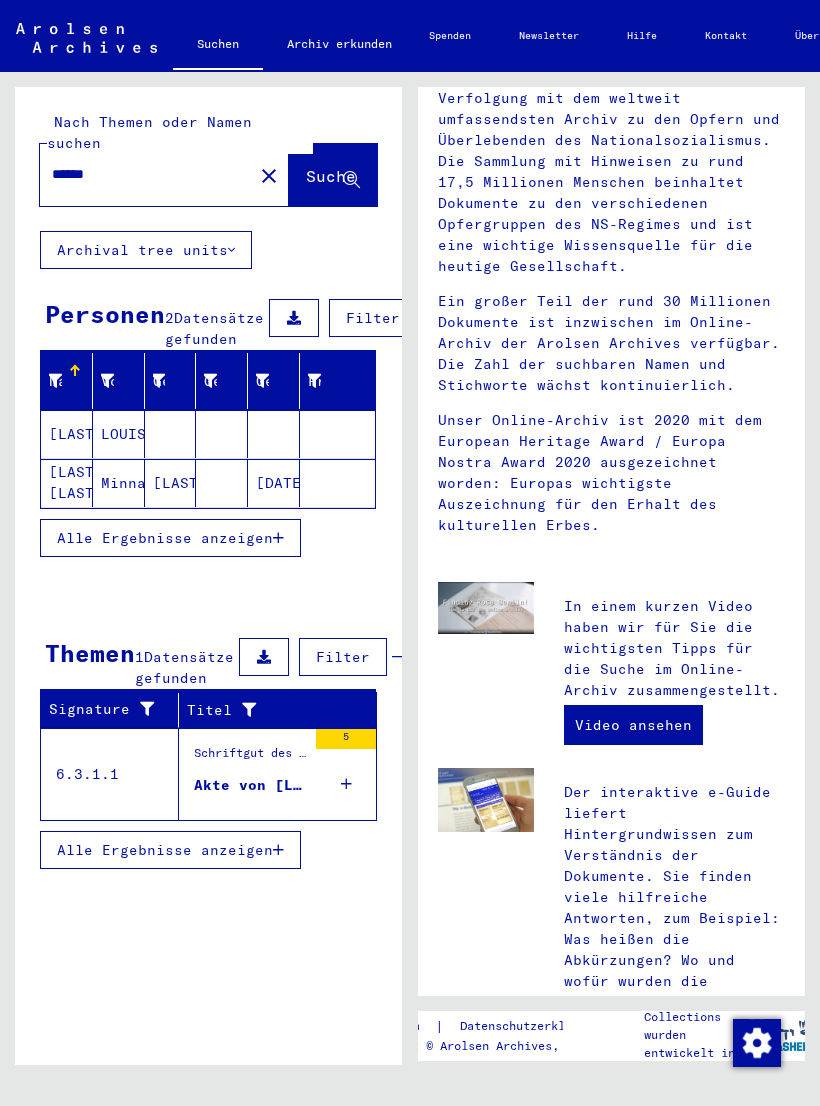 scroll, scrollTop: 187, scrollLeft: 0, axis: vertical 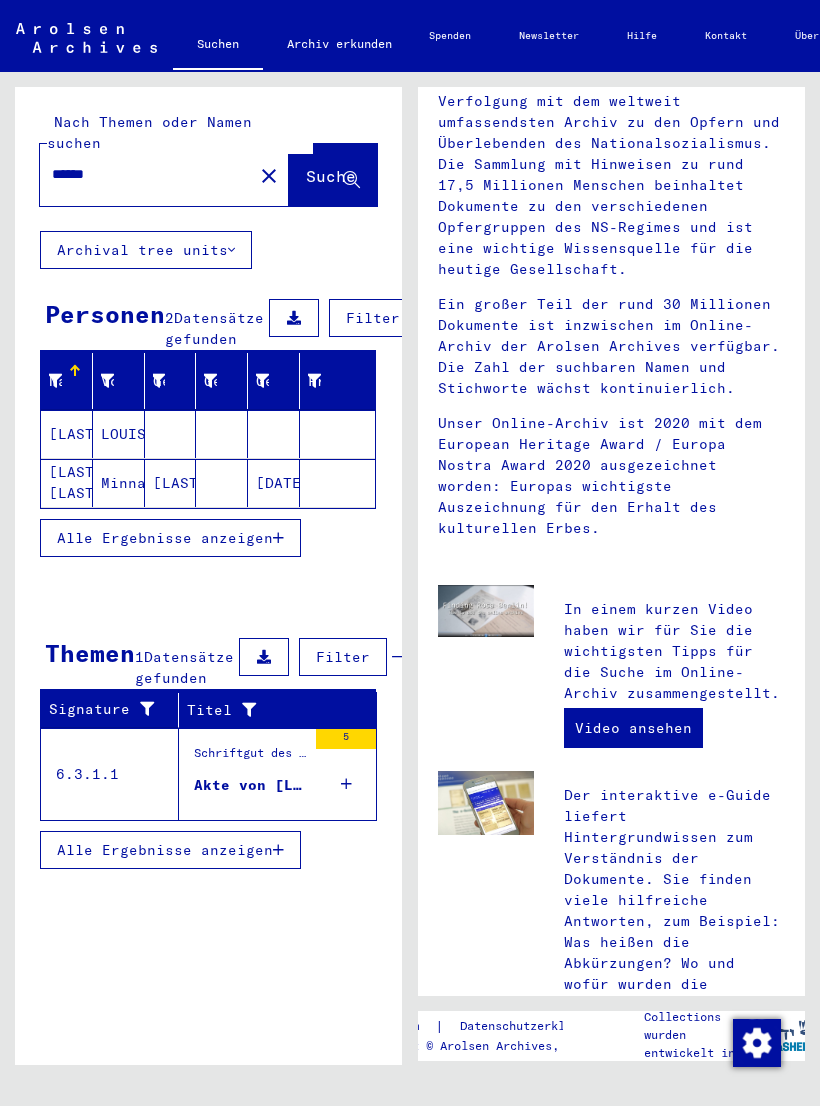 click on "[LAST] [LAST]" 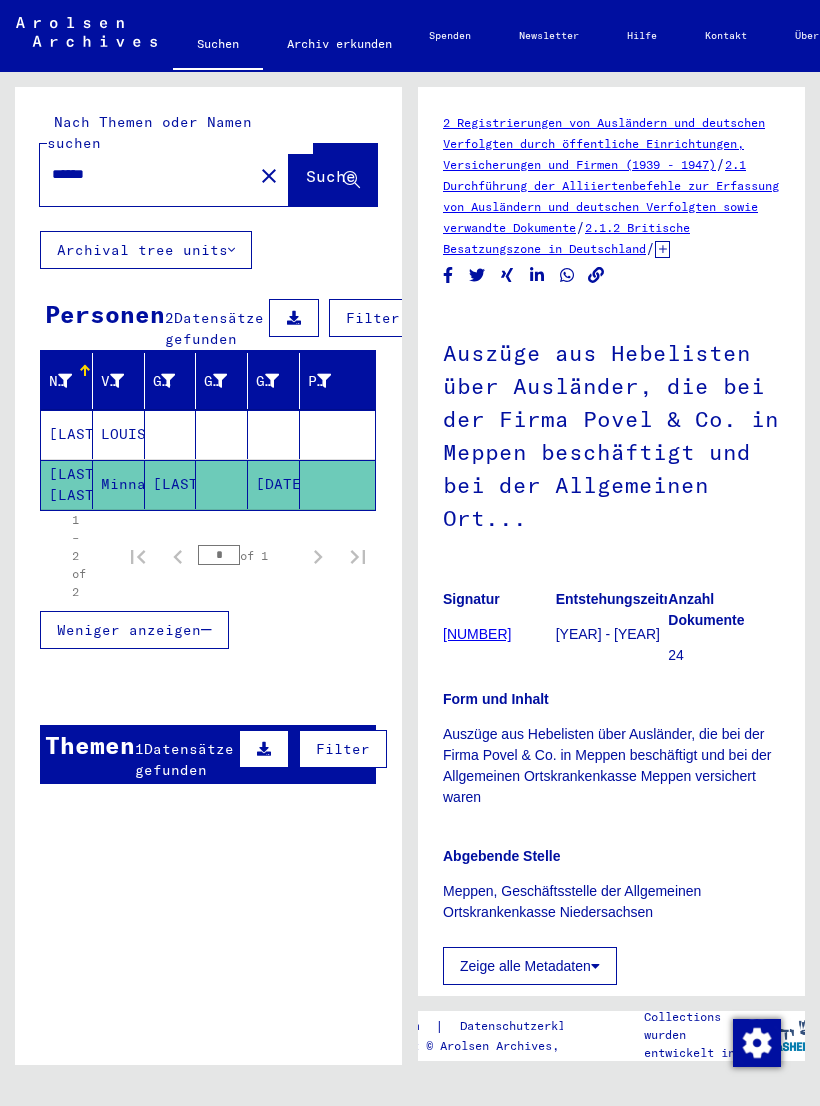 scroll, scrollTop: 0, scrollLeft: 0, axis: both 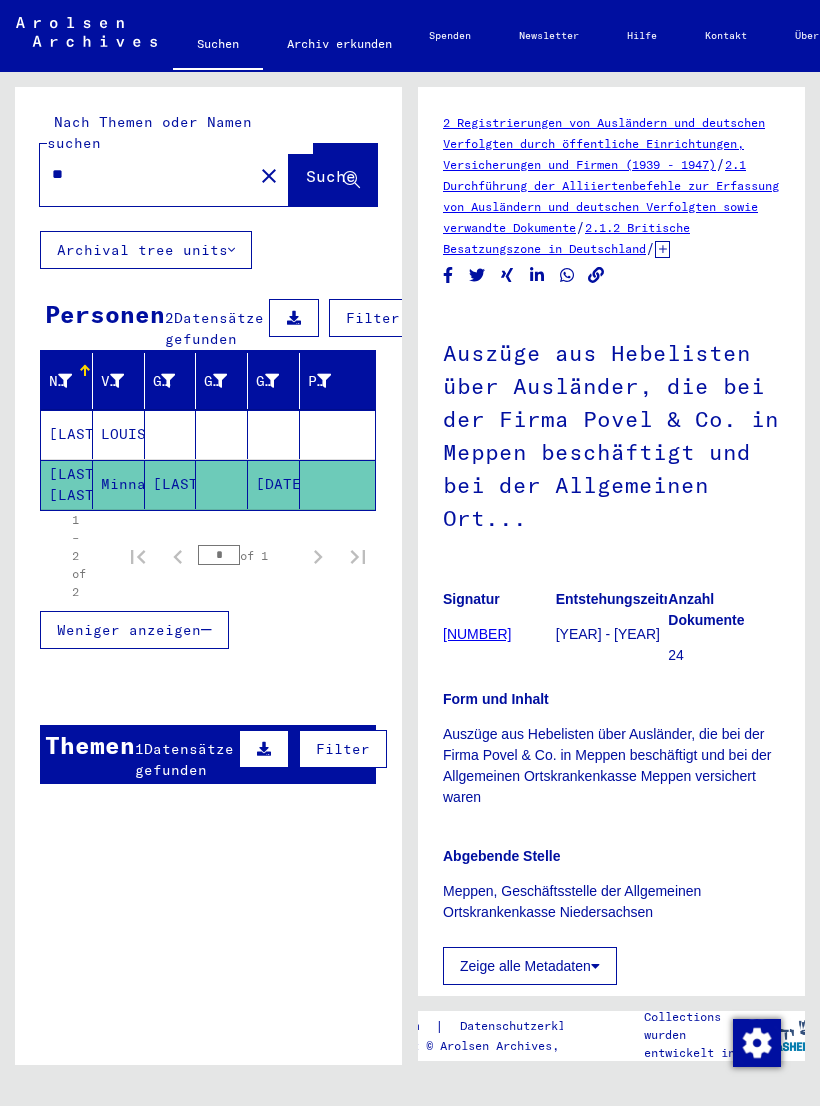 type on "*" 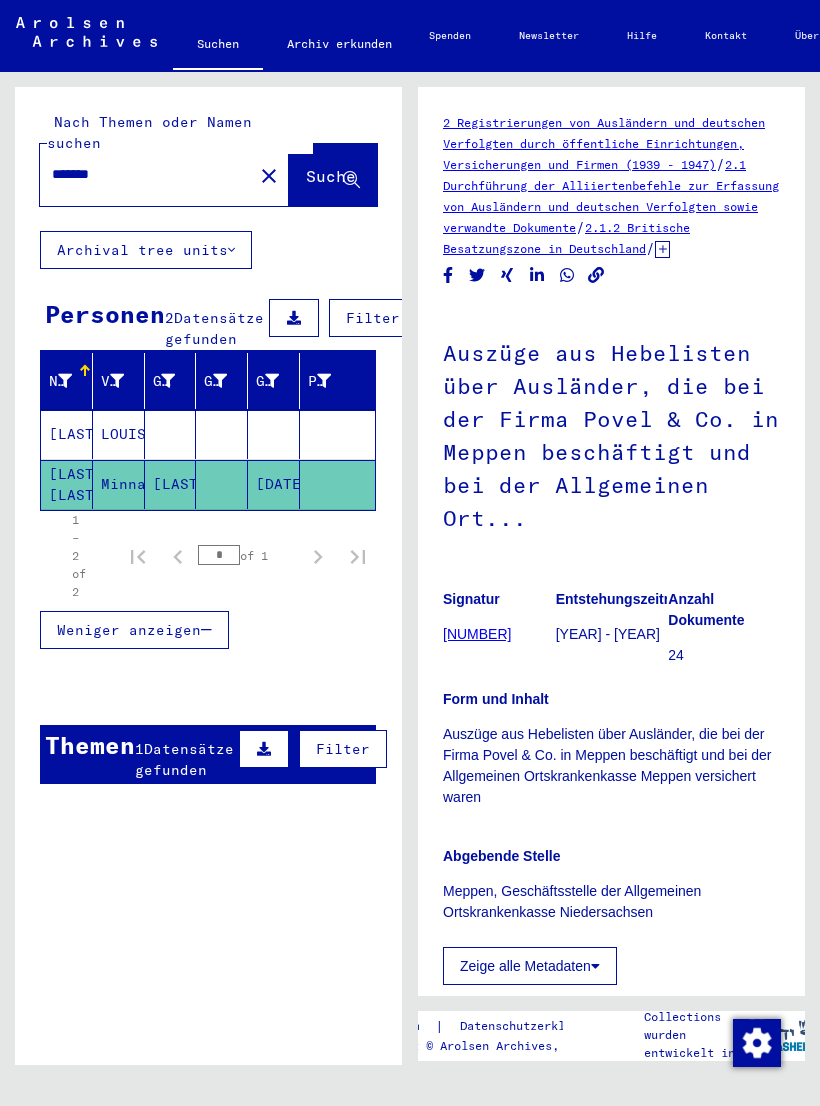 type on "******" 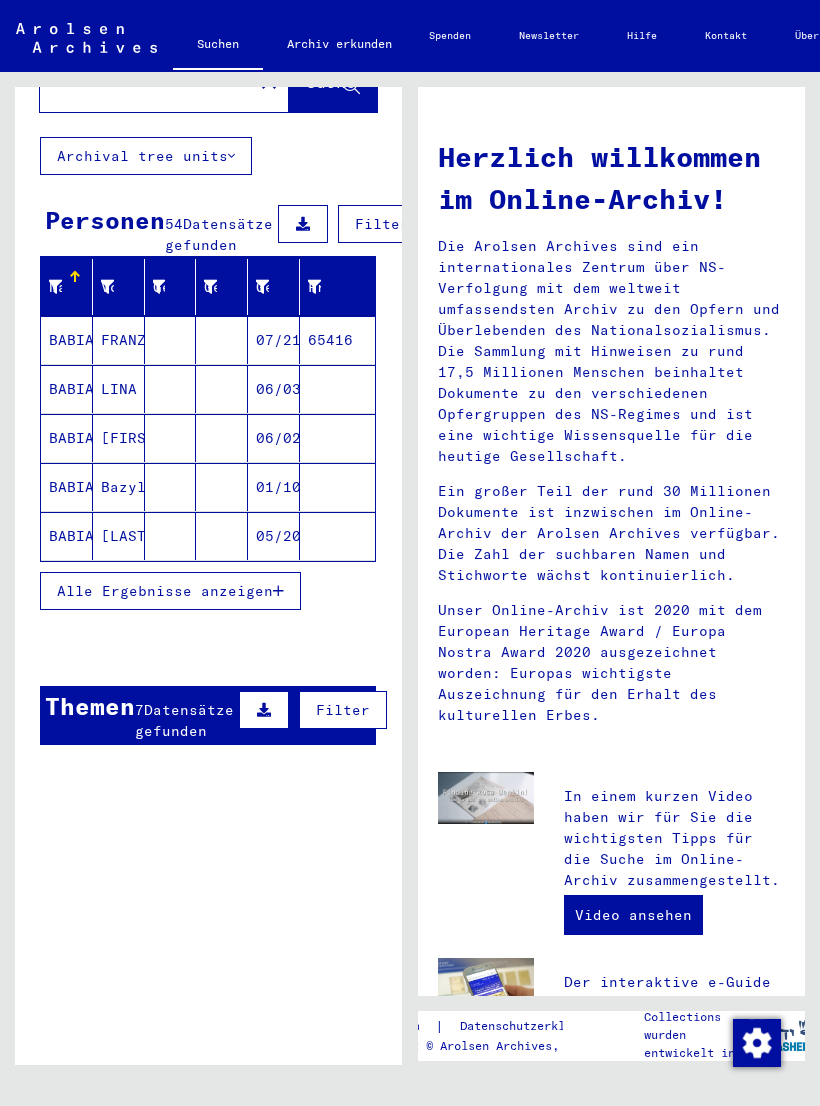 scroll, scrollTop: 94, scrollLeft: 0, axis: vertical 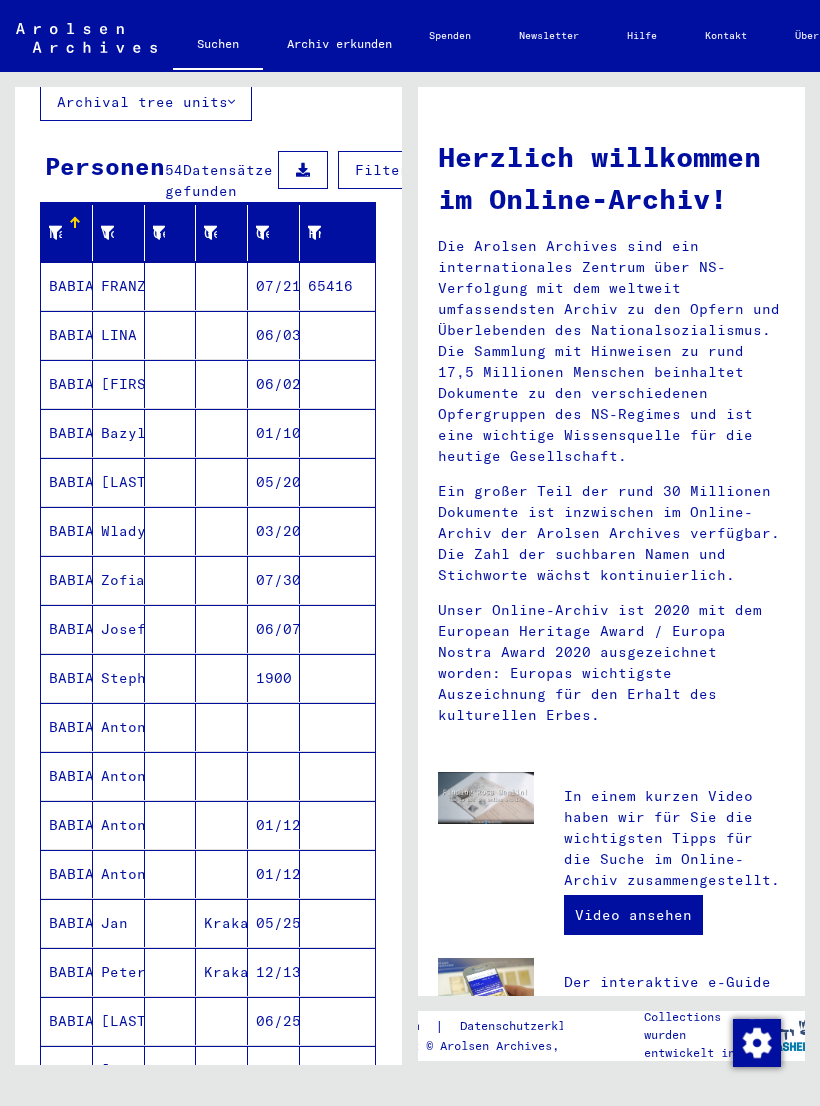click on "BABIAN" at bounding box center (67, 678) 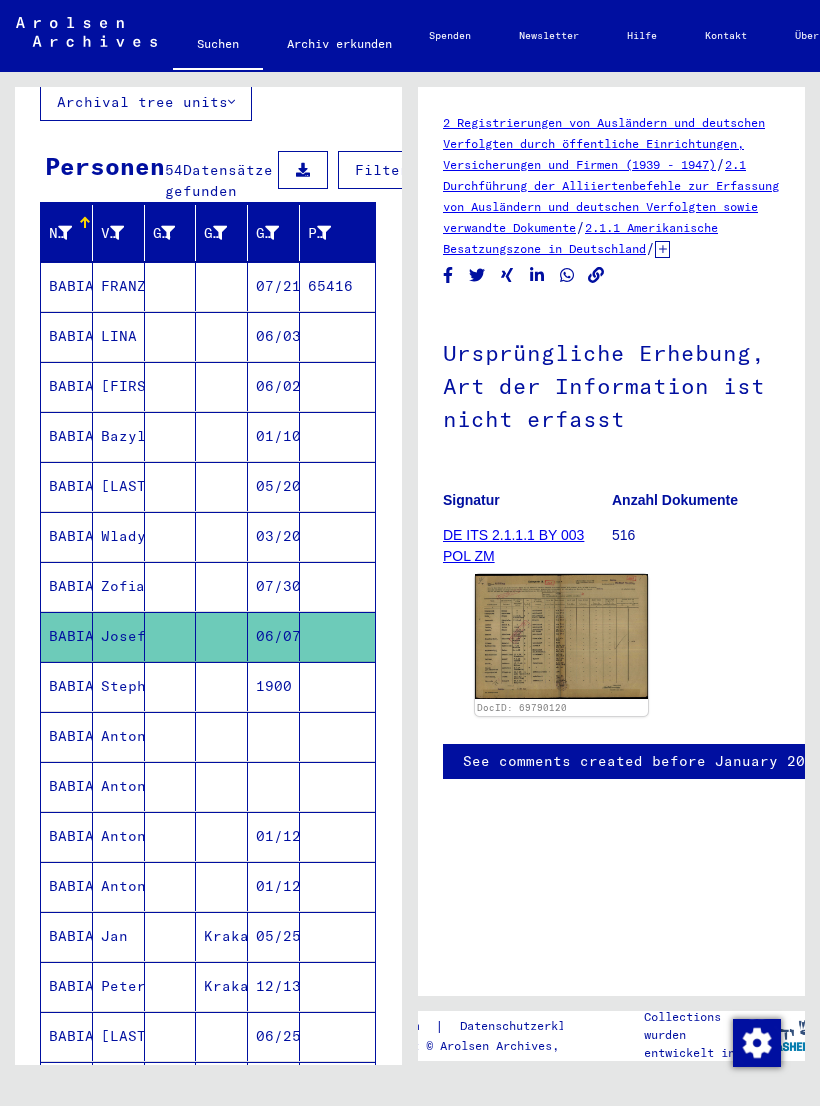 scroll, scrollTop: 0, scrollLeft: 0, axis: both 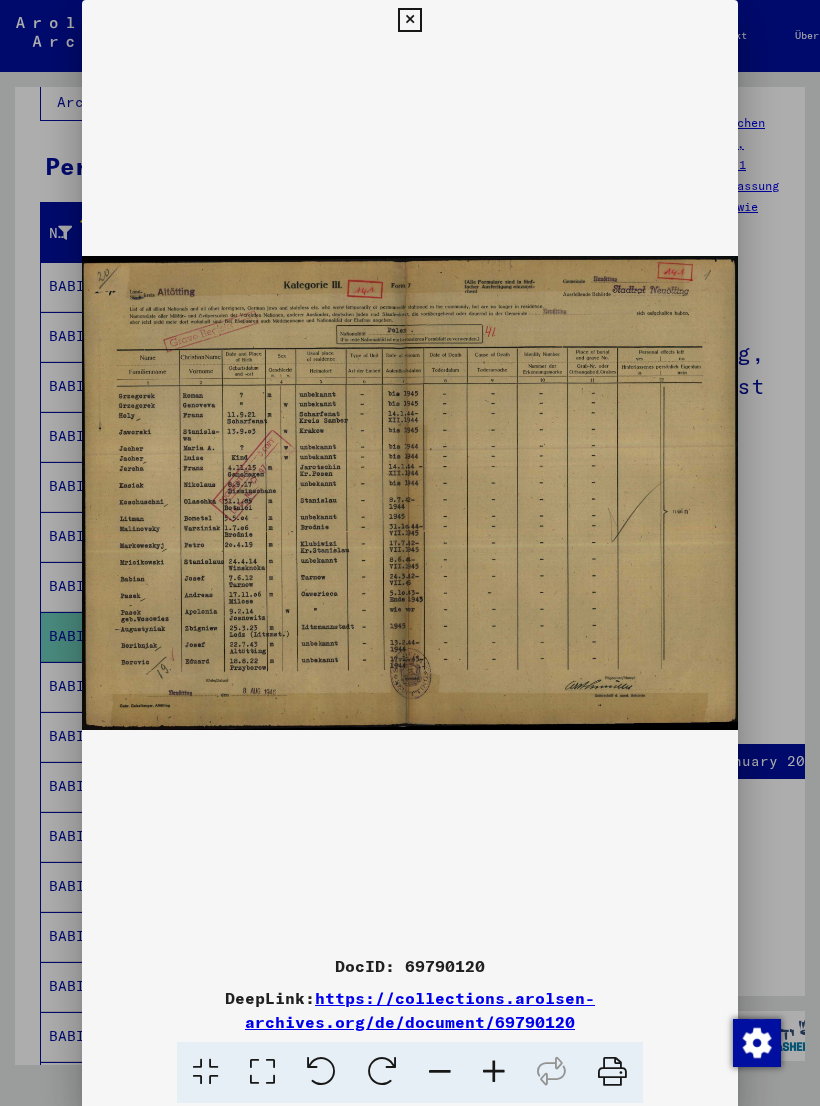 click at bounding box center (410, 553) 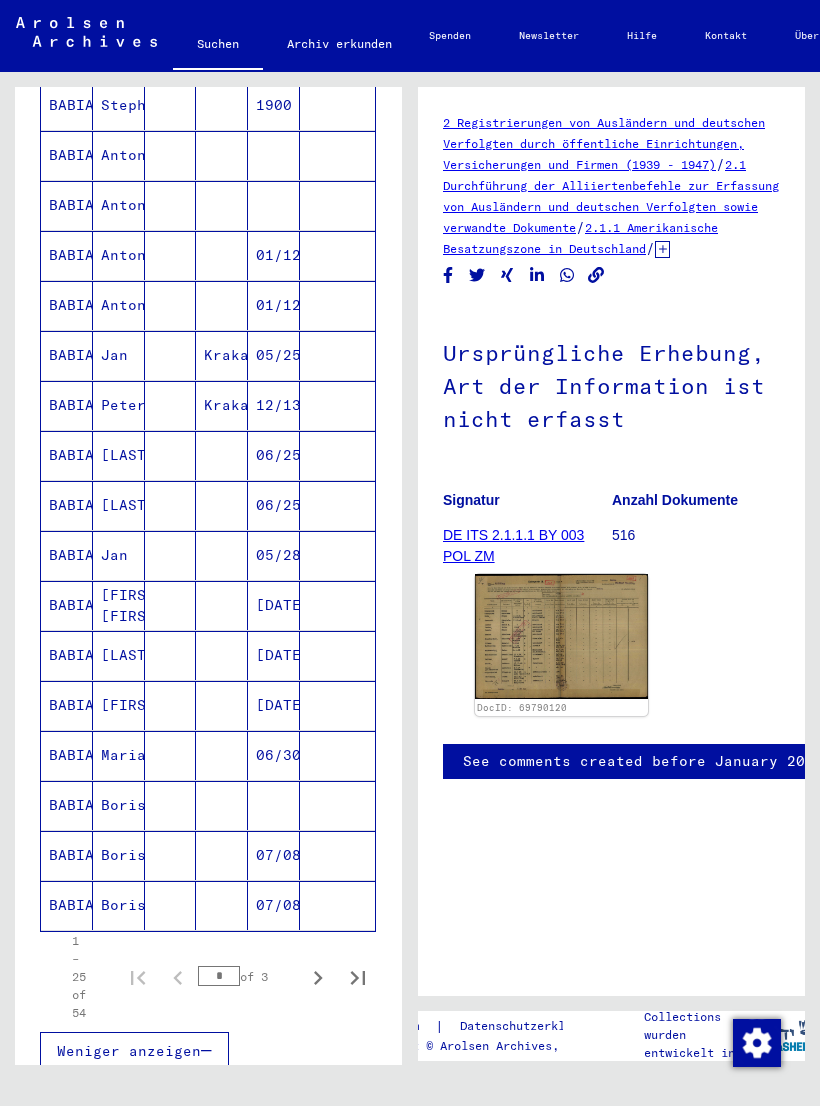 scroll, scrollTop: 731, scrollLeft: 0, axis: vertical 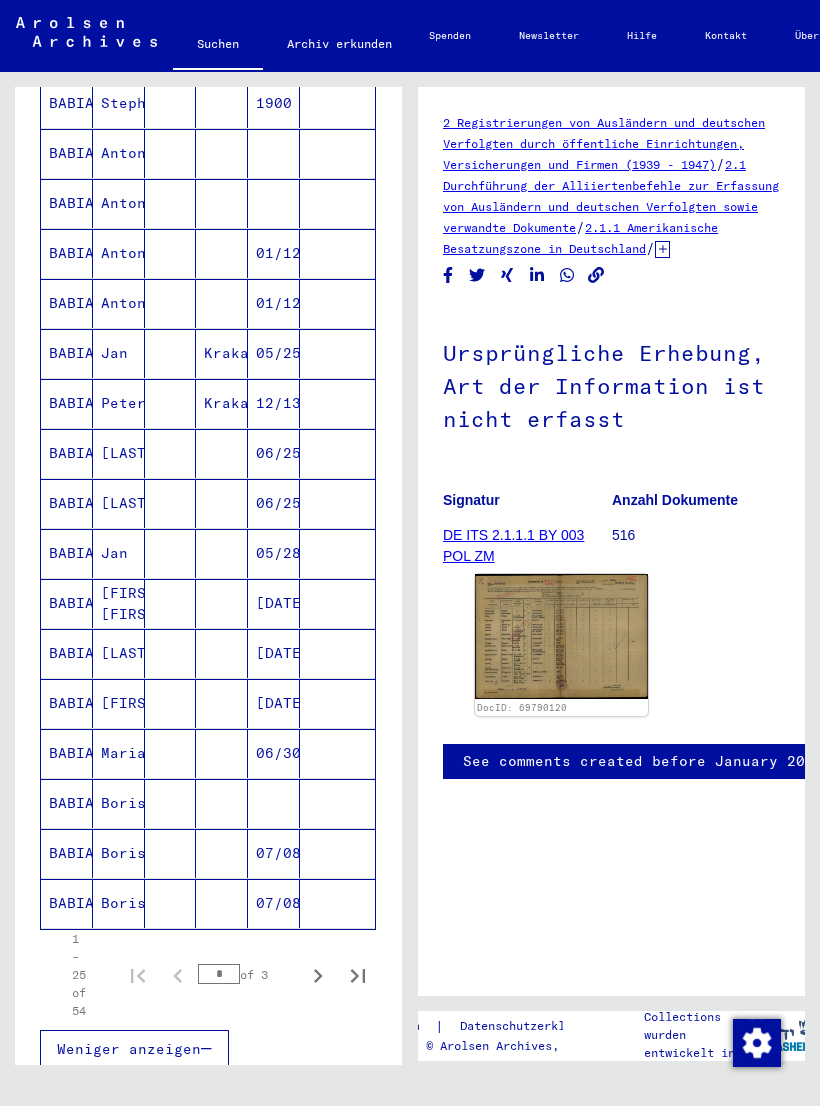 click at bounding box center (222, 803) 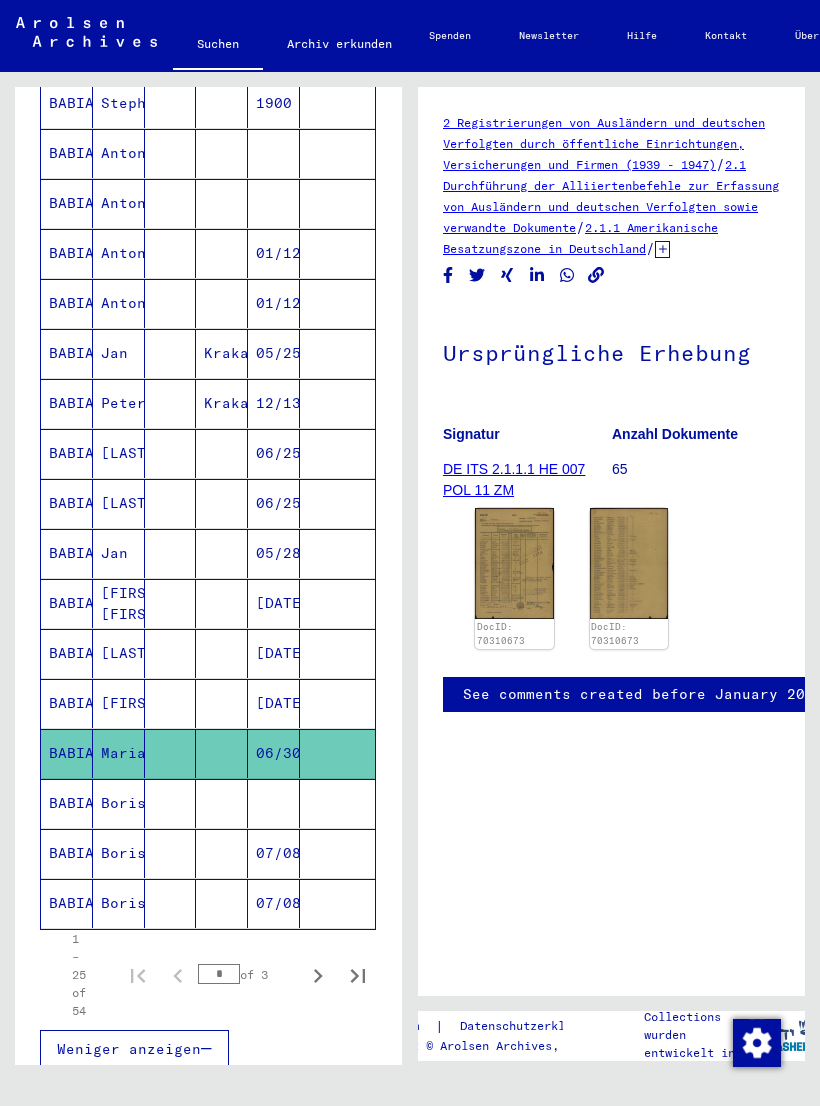 scroll, scrollTop: 0, scrollLeft: 0, axis: both 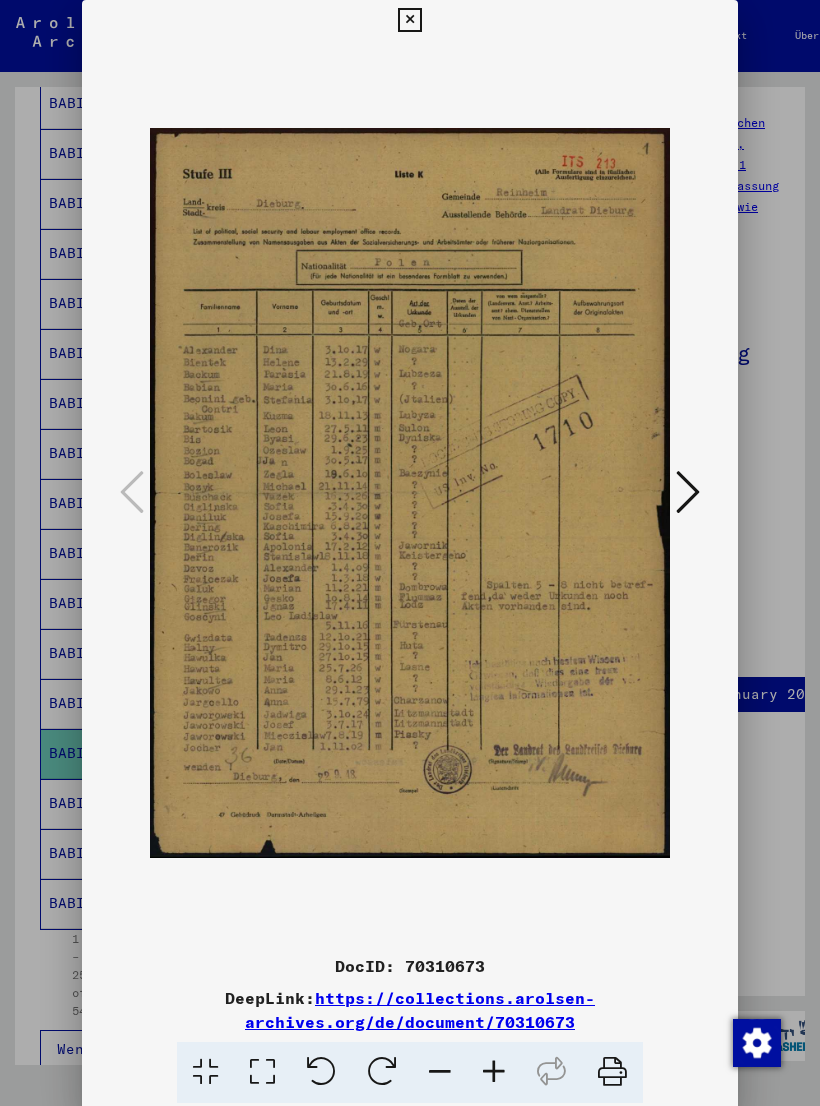 click at bounding box center [409, 20] 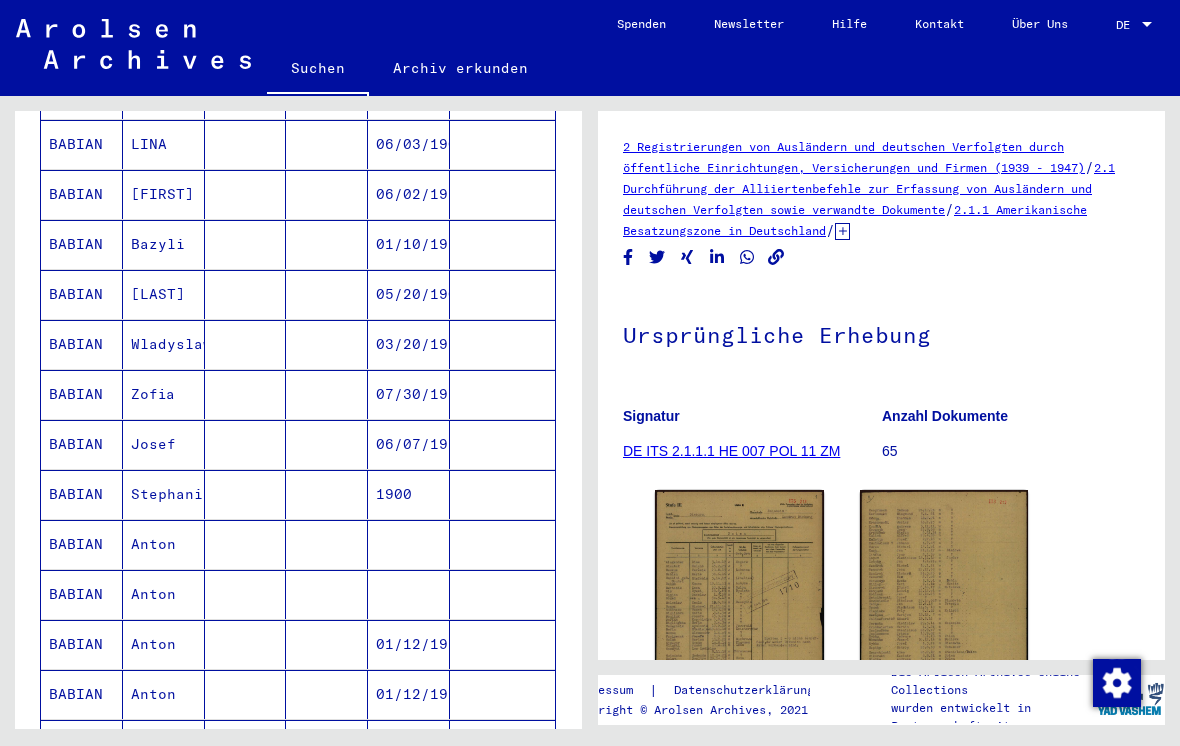 scroll, scrollTop: 352, scrollLeft: 0, axis: vertical 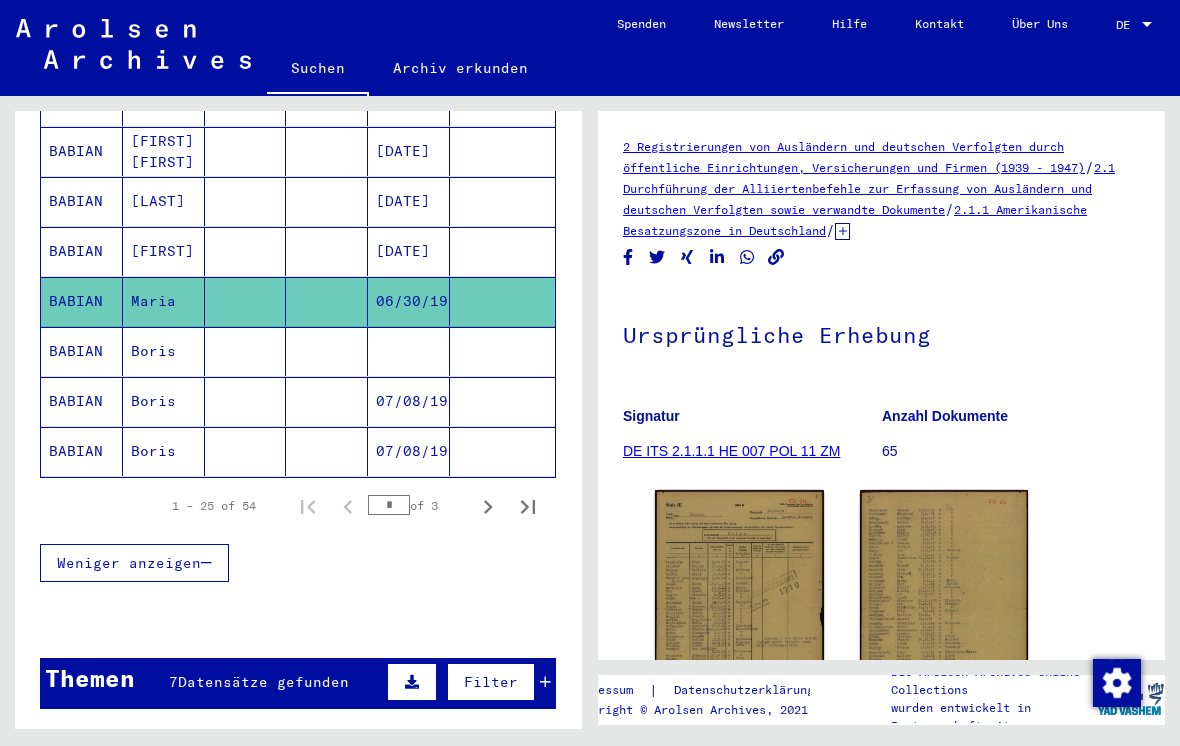 click 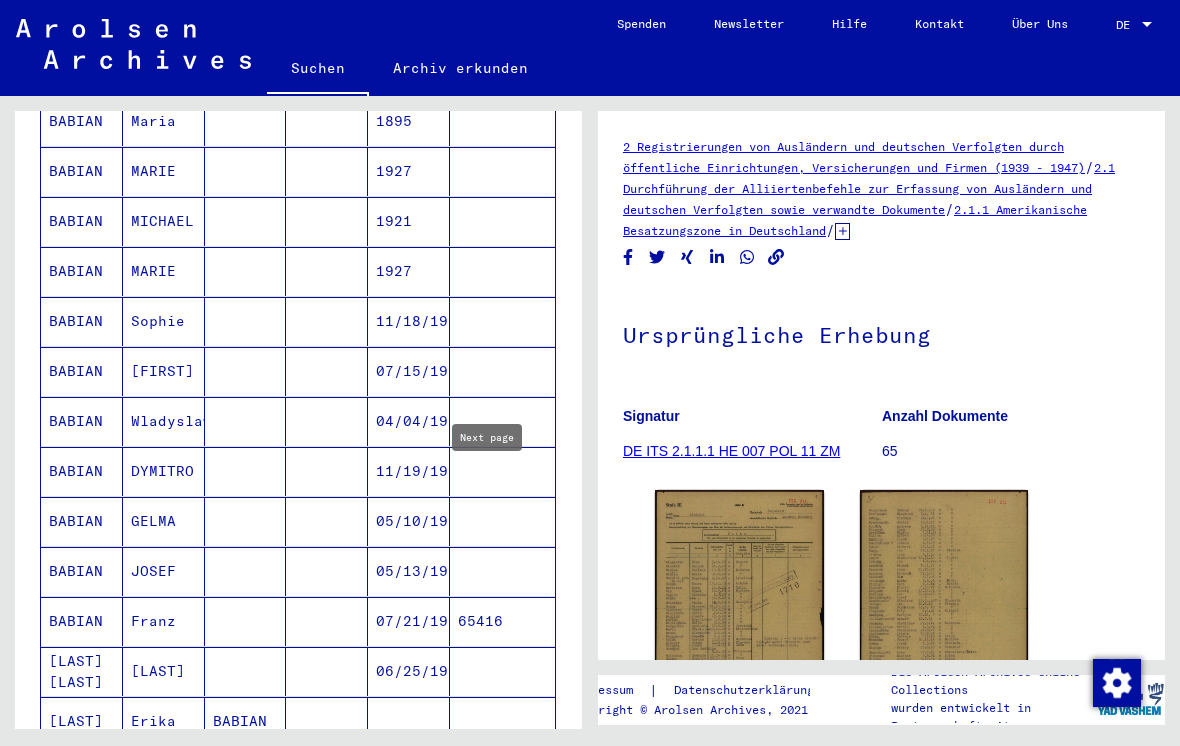 scroll, scrollTop: 866, scrollLeft: 0, axis: vertical 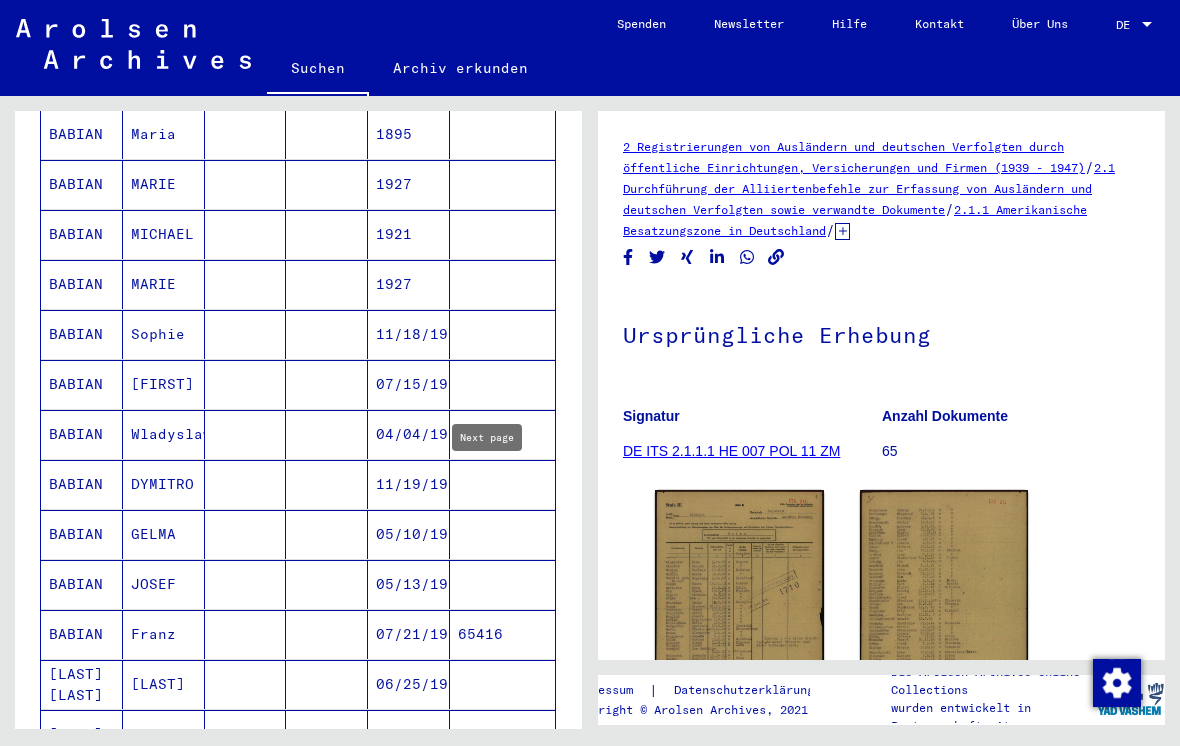 click at bounding box center (246, 634) 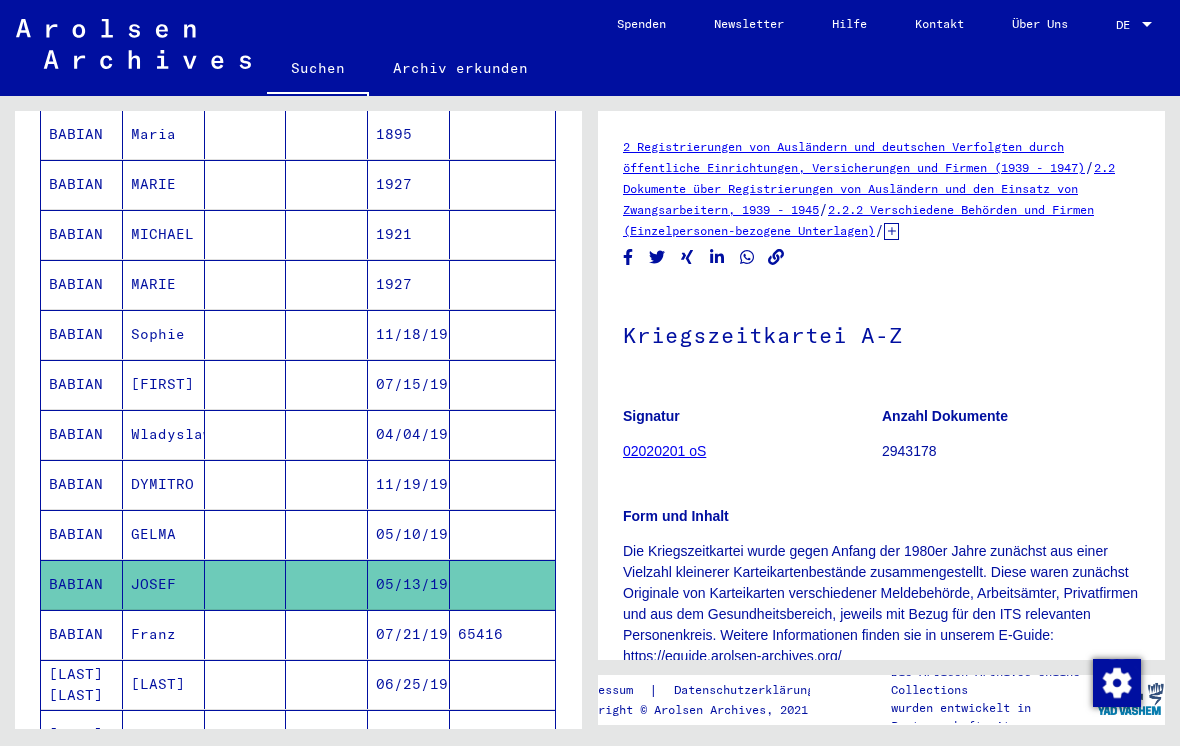 scroll, scrollTop: 0, scrollLeft: 0, axis: both 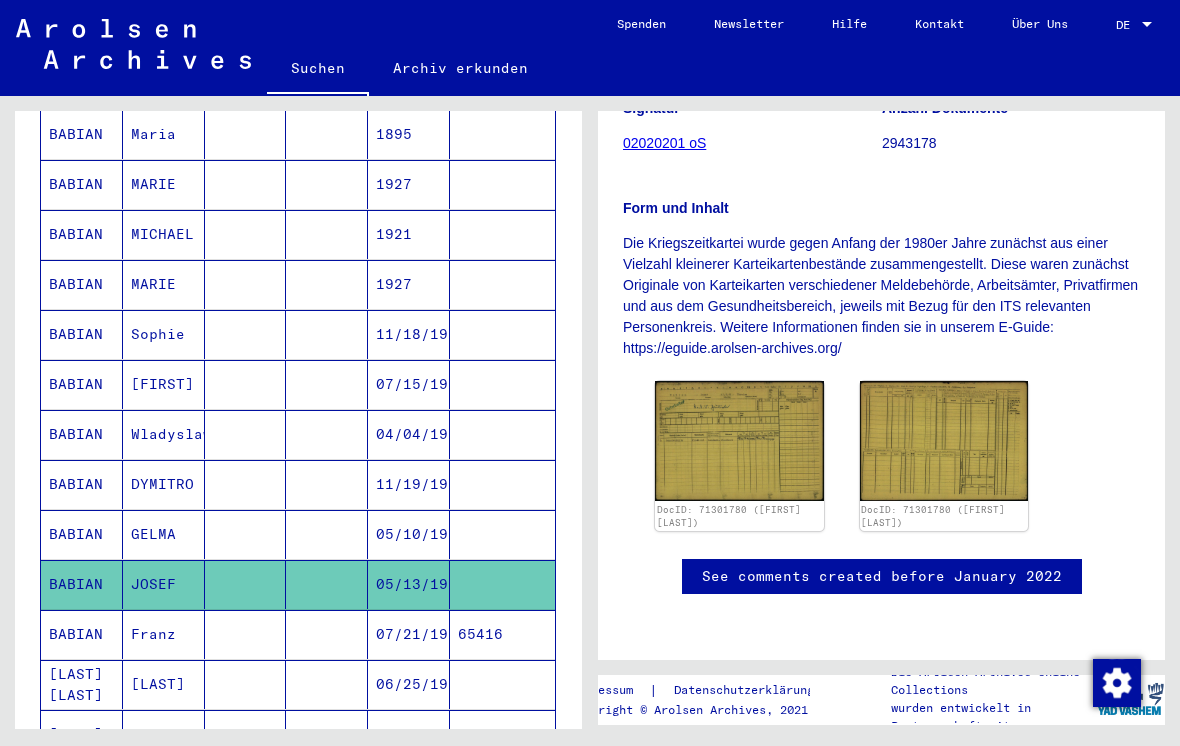 click 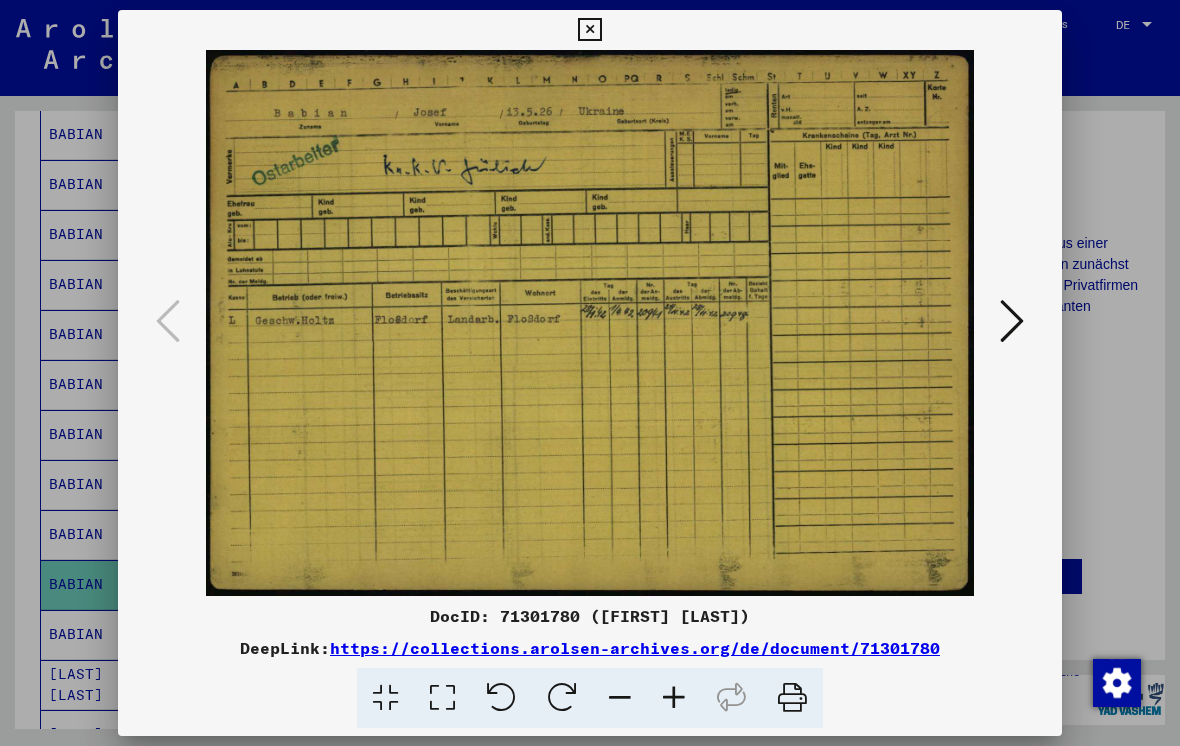 click at bounding box center [589, 30] 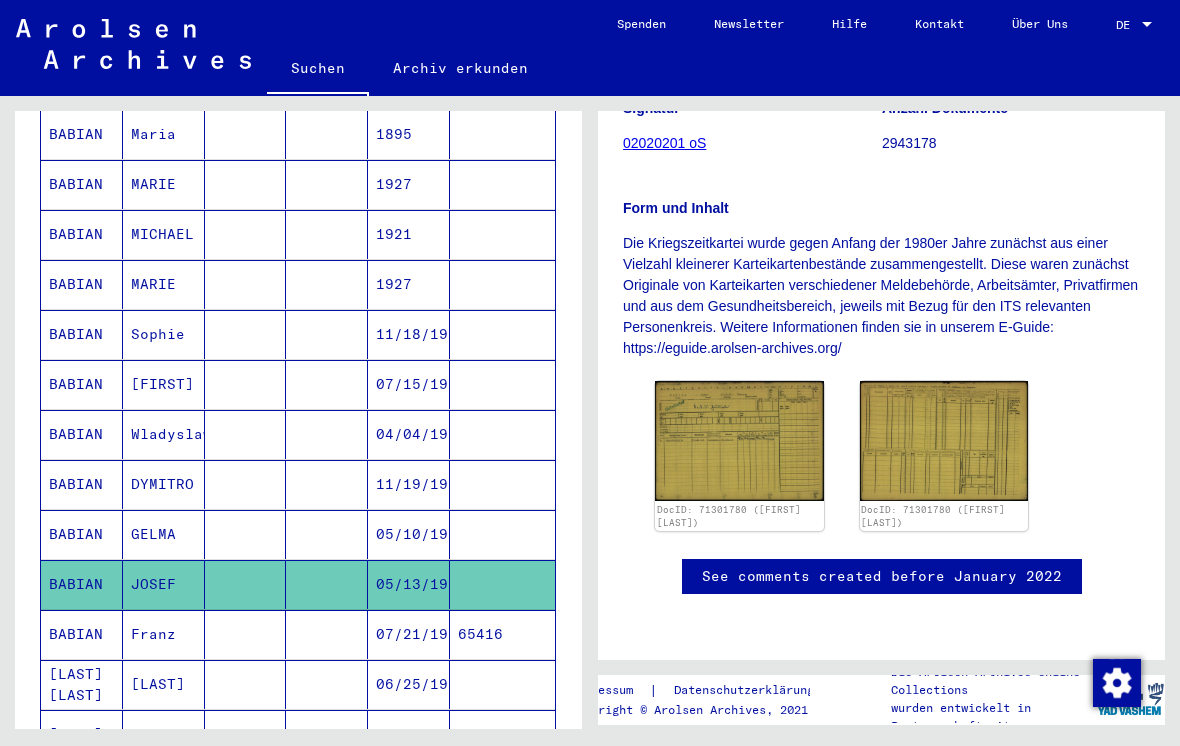 click 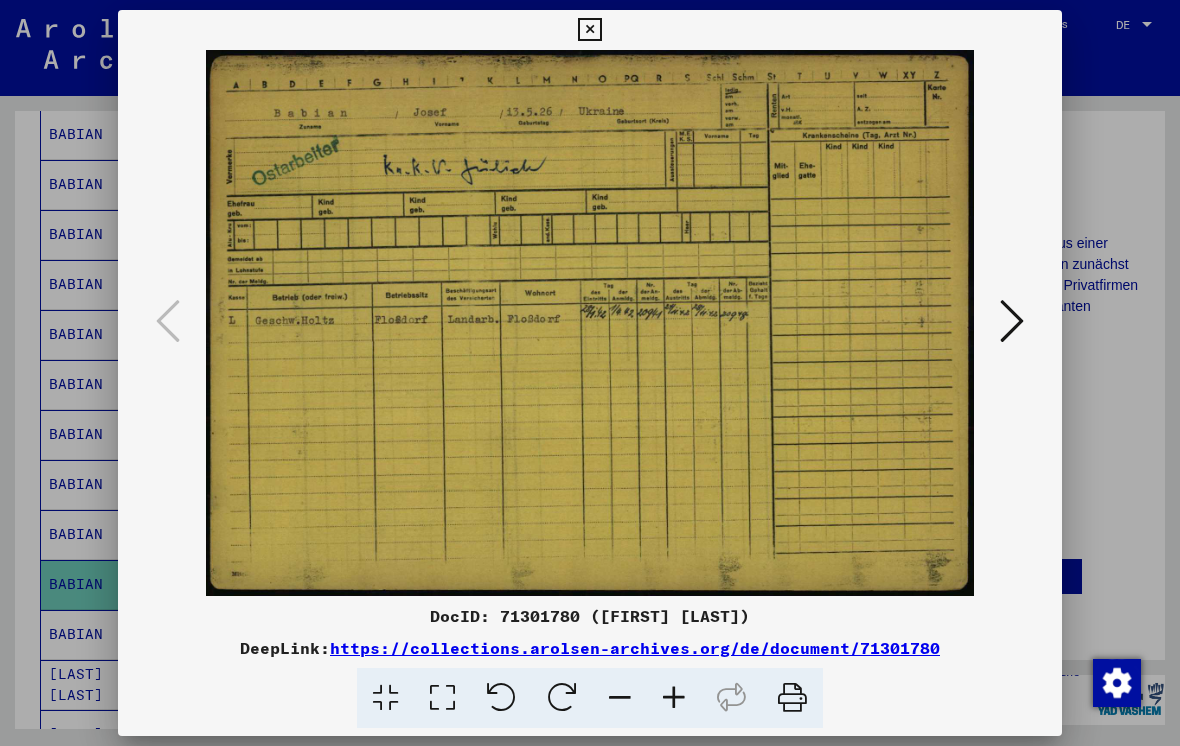 click at bounding box center (589, 30) 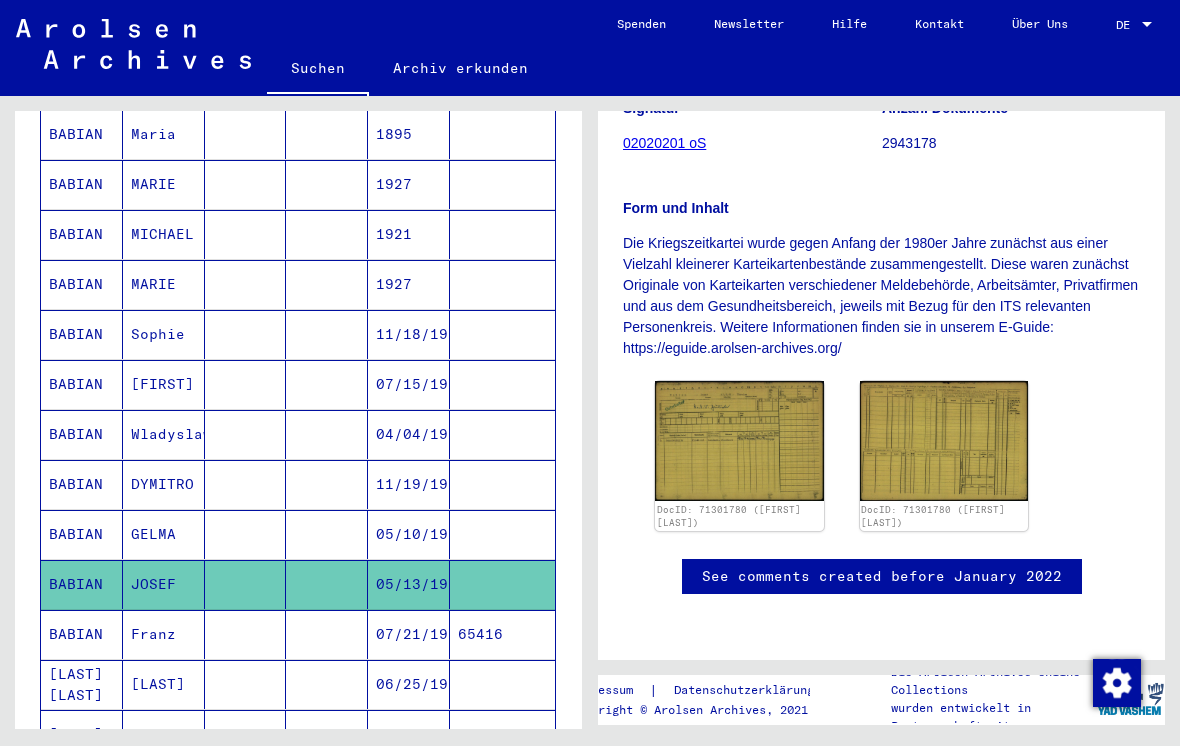 scroll, scrollTop: 428, scrollLeft: 0, axis: vertical 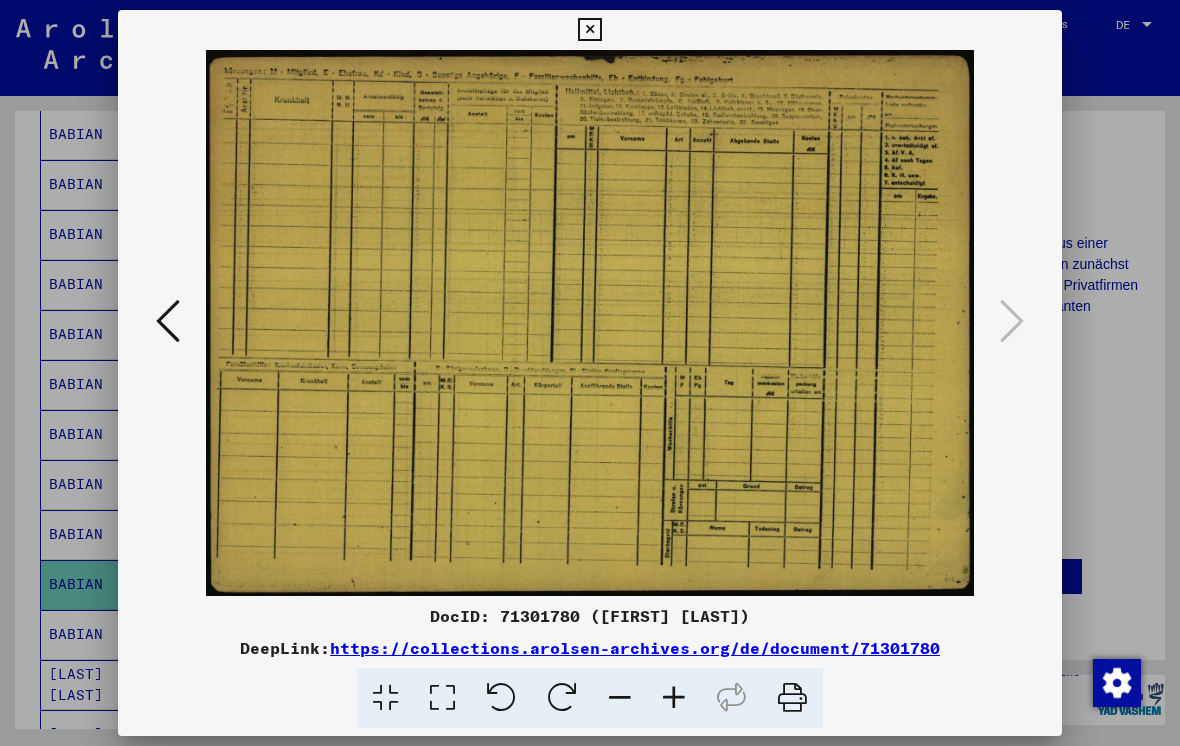 click at bounding box center (589, 30) 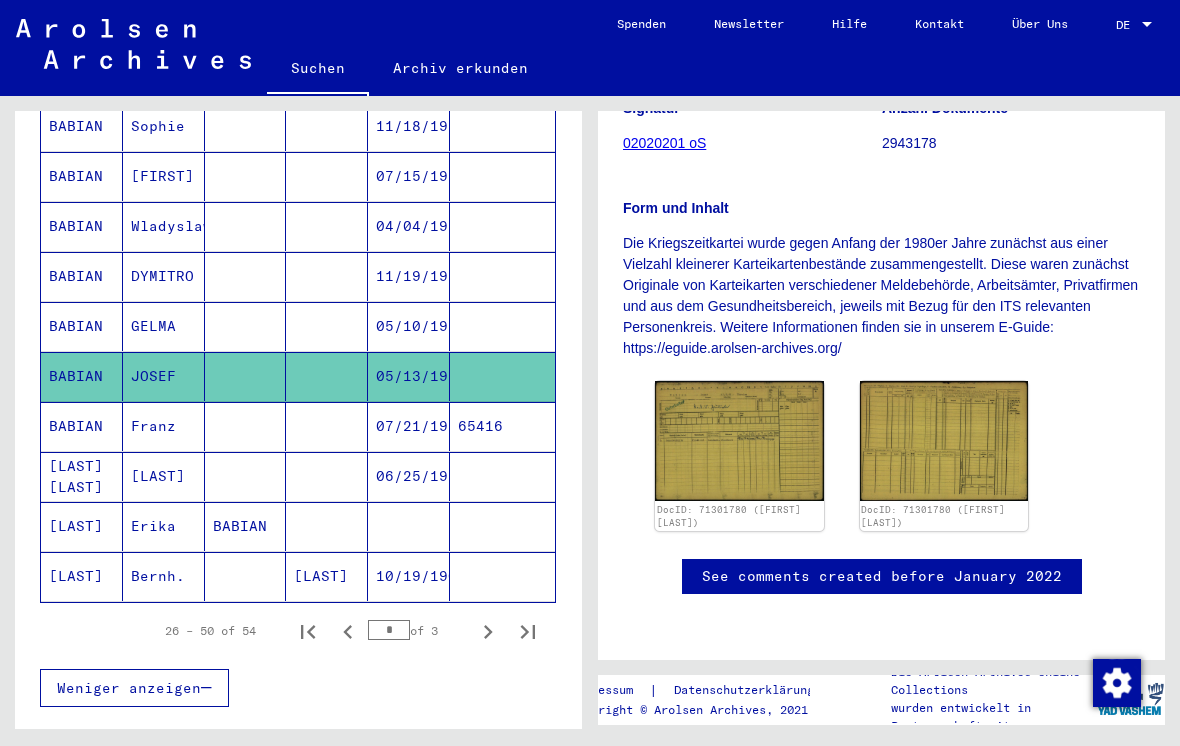 scroll, scrollTop: 1088, scrollLeft: 0, axis: vertical 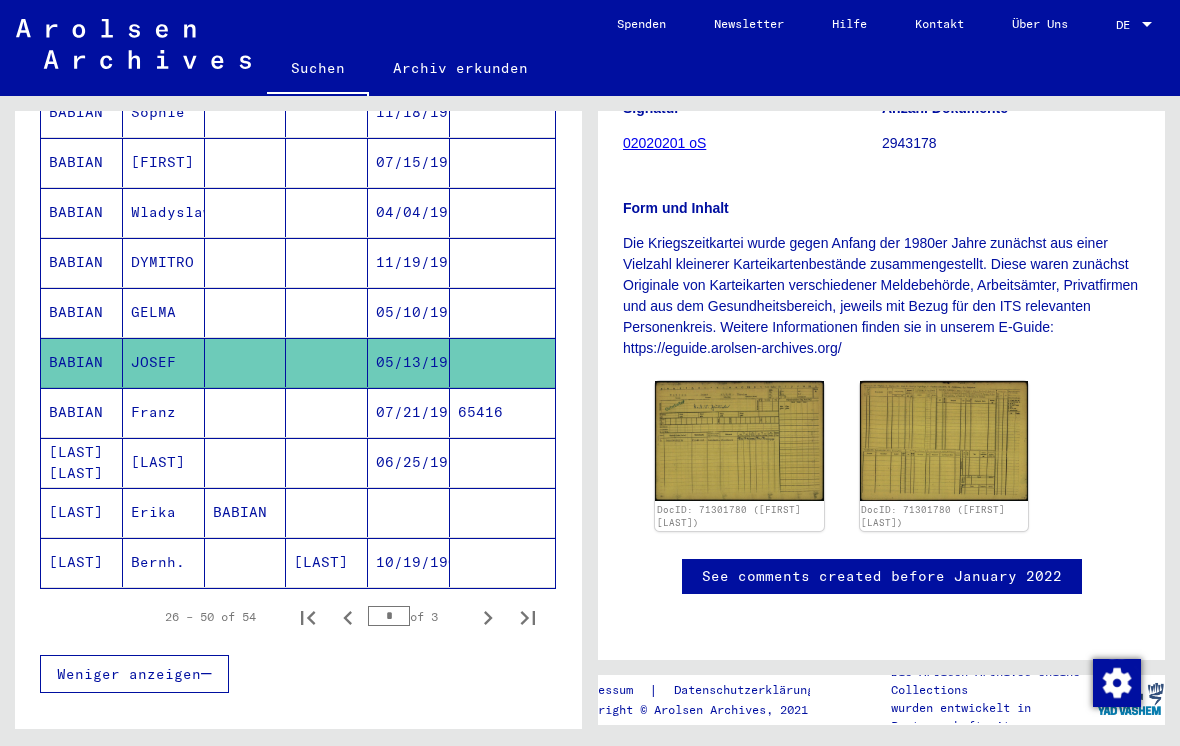 click at bounding box center [327, 462] 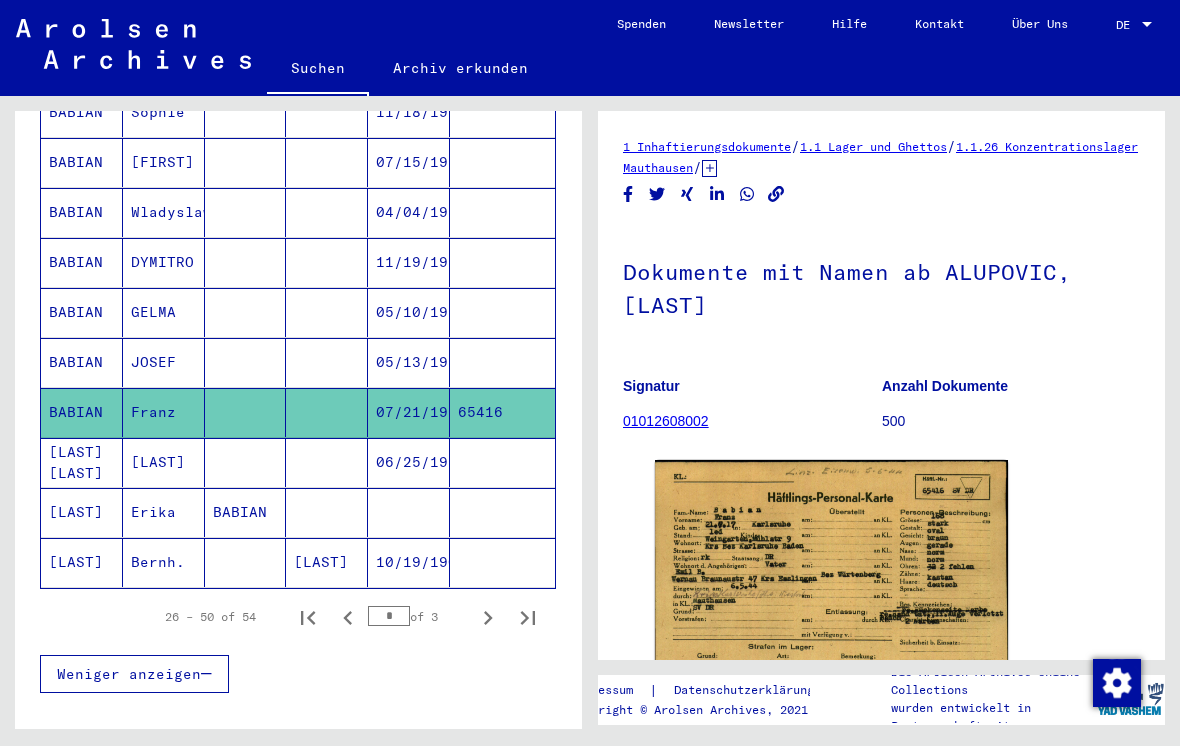 scroll, scrollTop: 0, scrollLeft: 0, axis: both 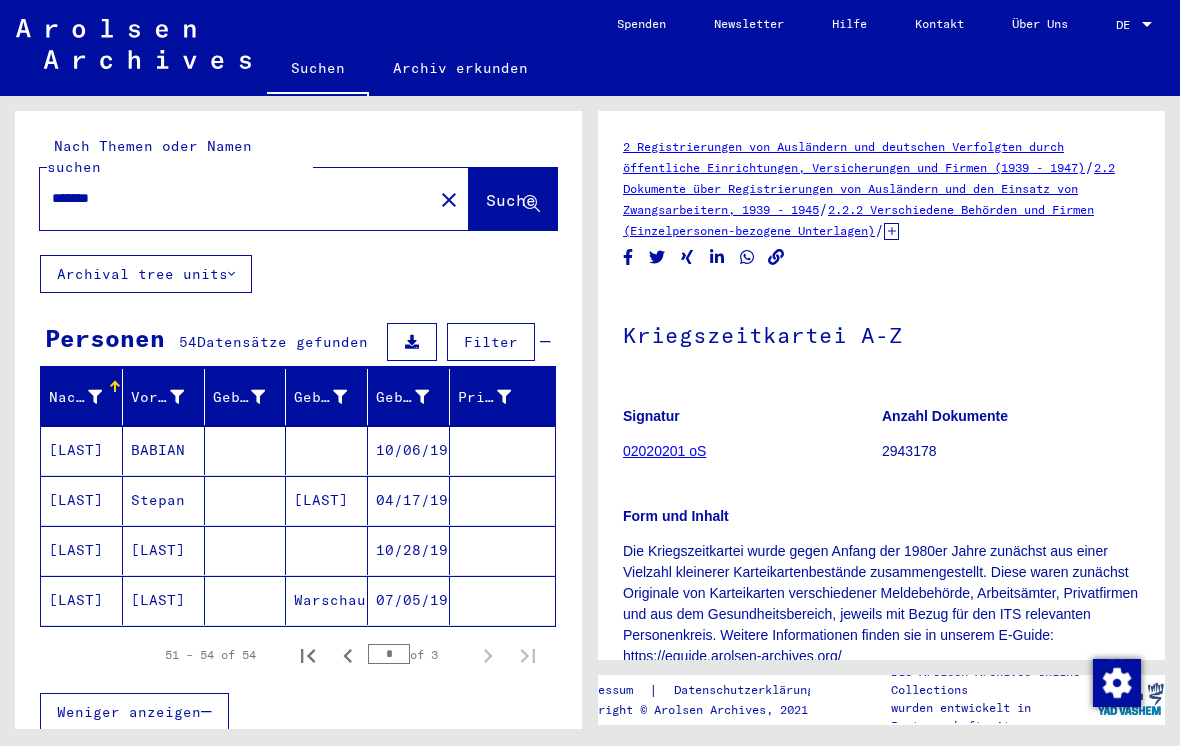 click on "close" 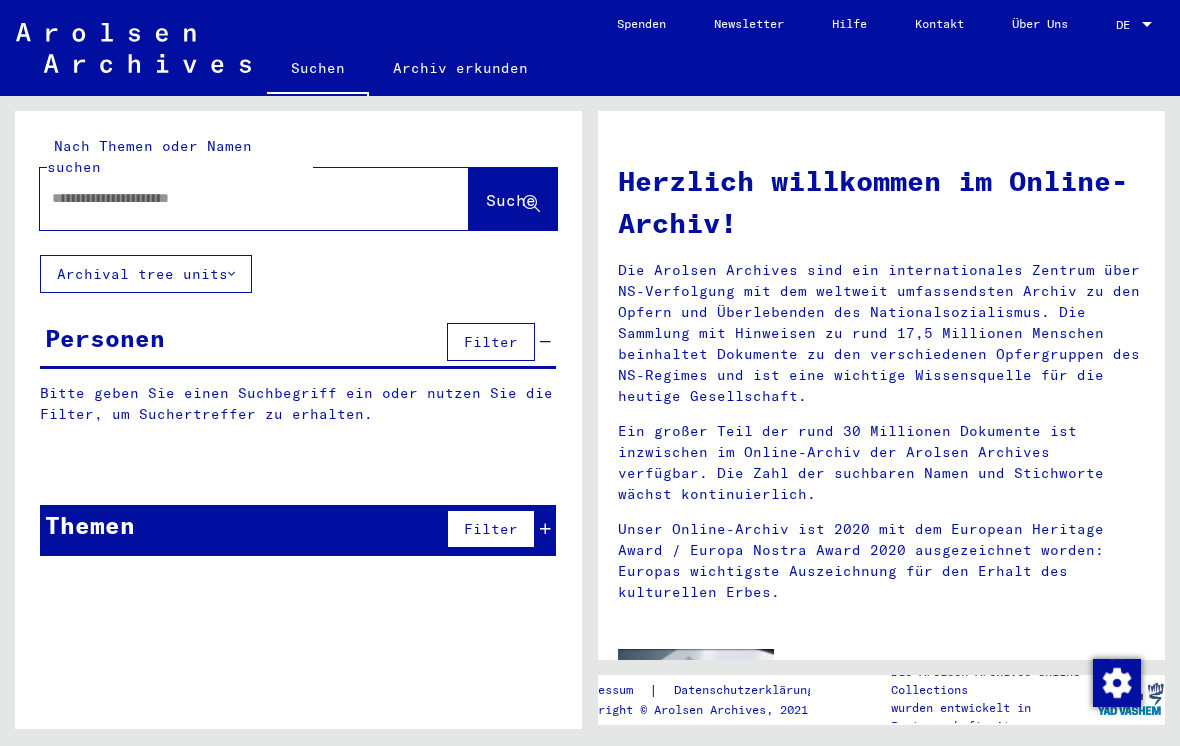 click at bounding box center (230, 198) 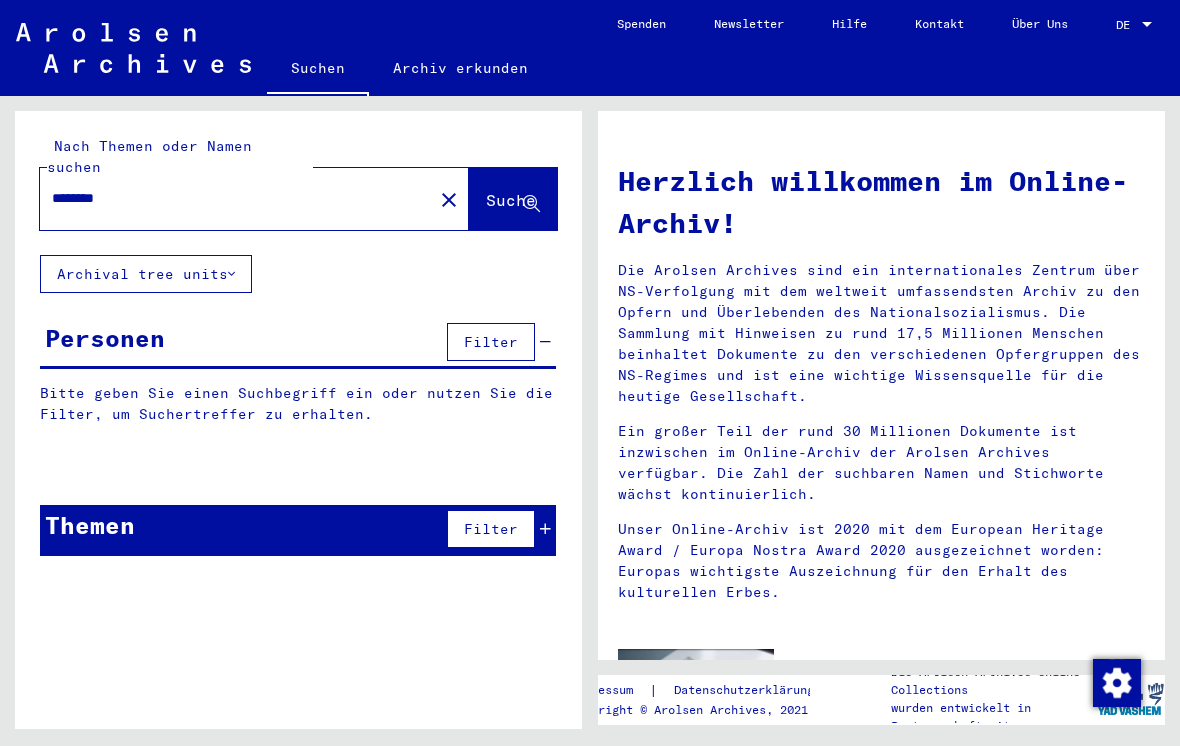 type on "********" 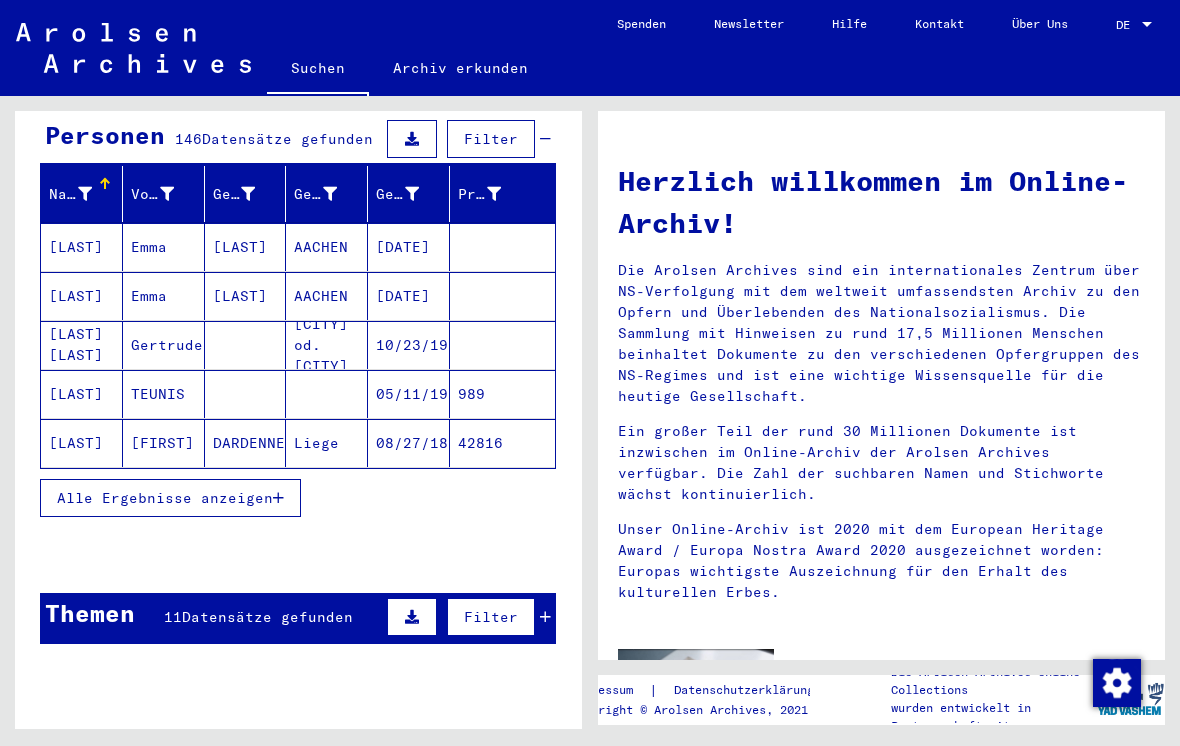scroll, scrollTop: 199, scrollLeft: 0, axis: vertical 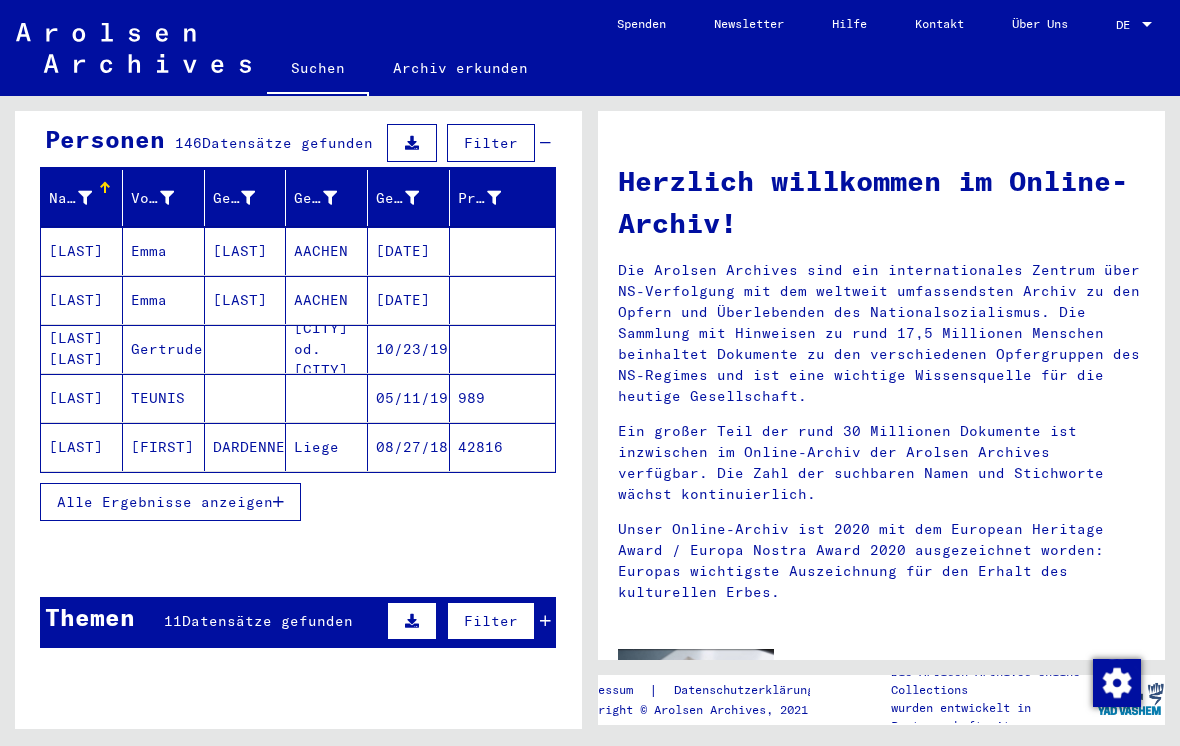 click on "Alle Ergebnisse anzeigen" at bounding box center (165, 502) 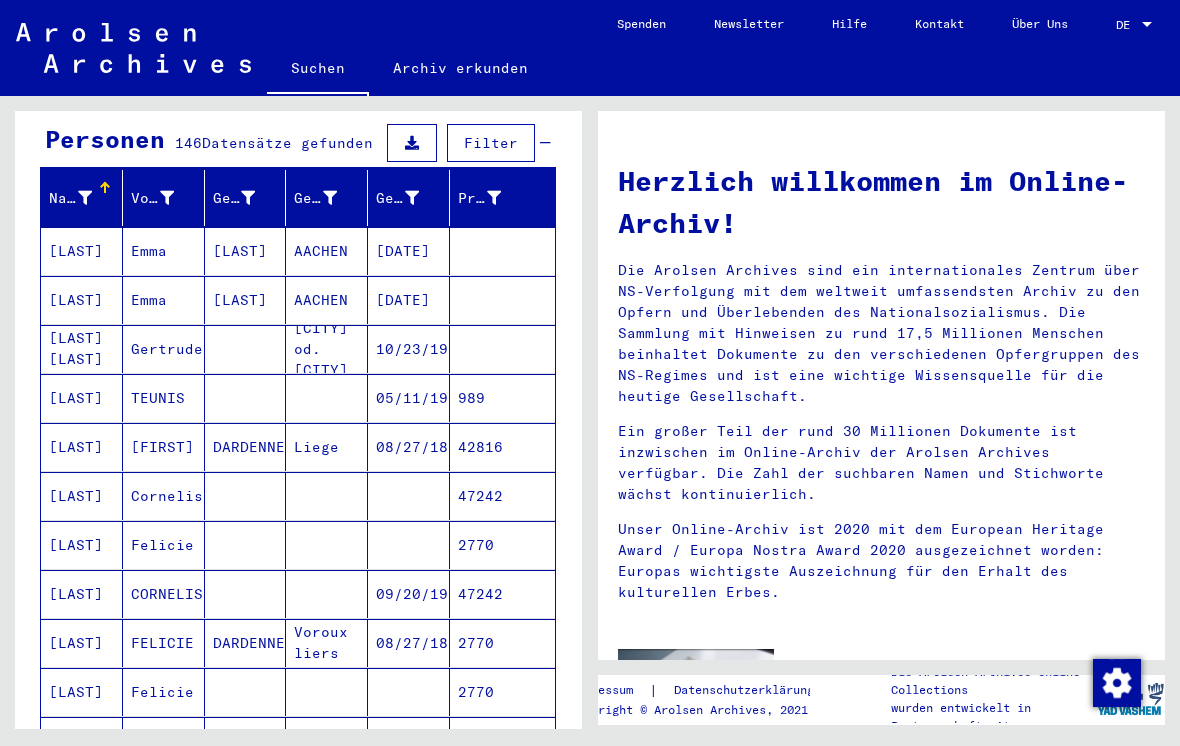 click at bounding box center [246, 398] 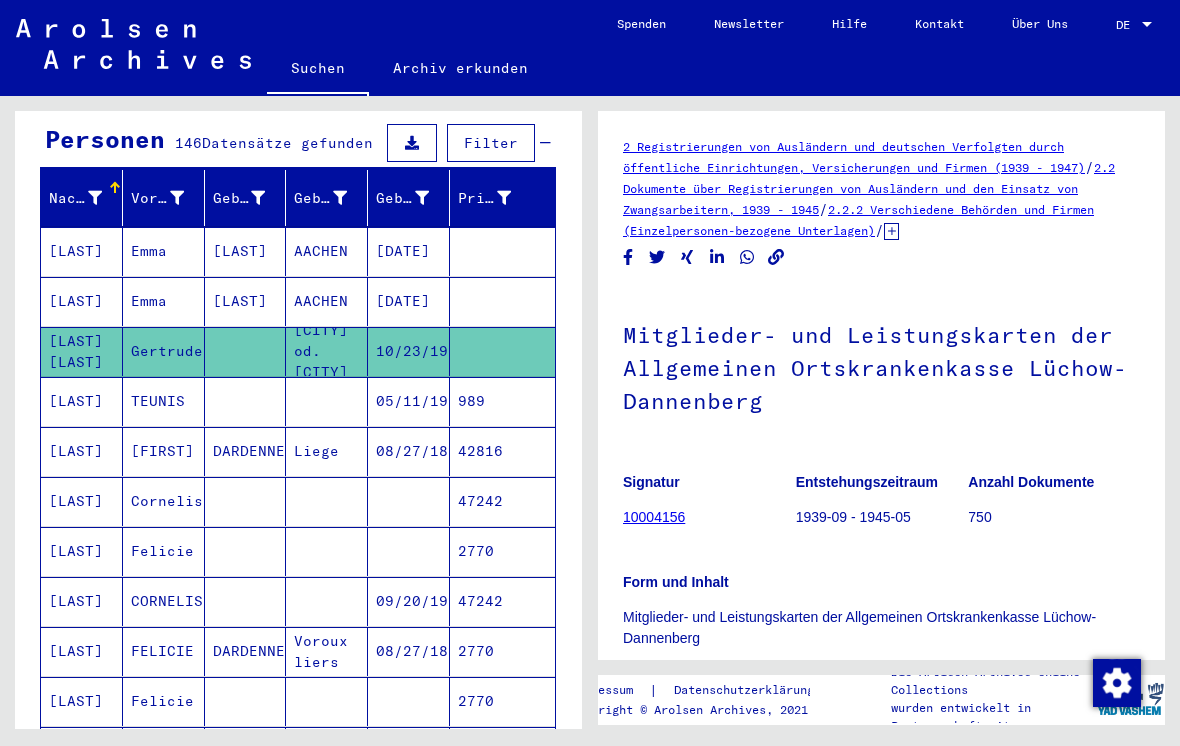 scroll, scrollTop: 0, scrollLeft: 0, axis: both 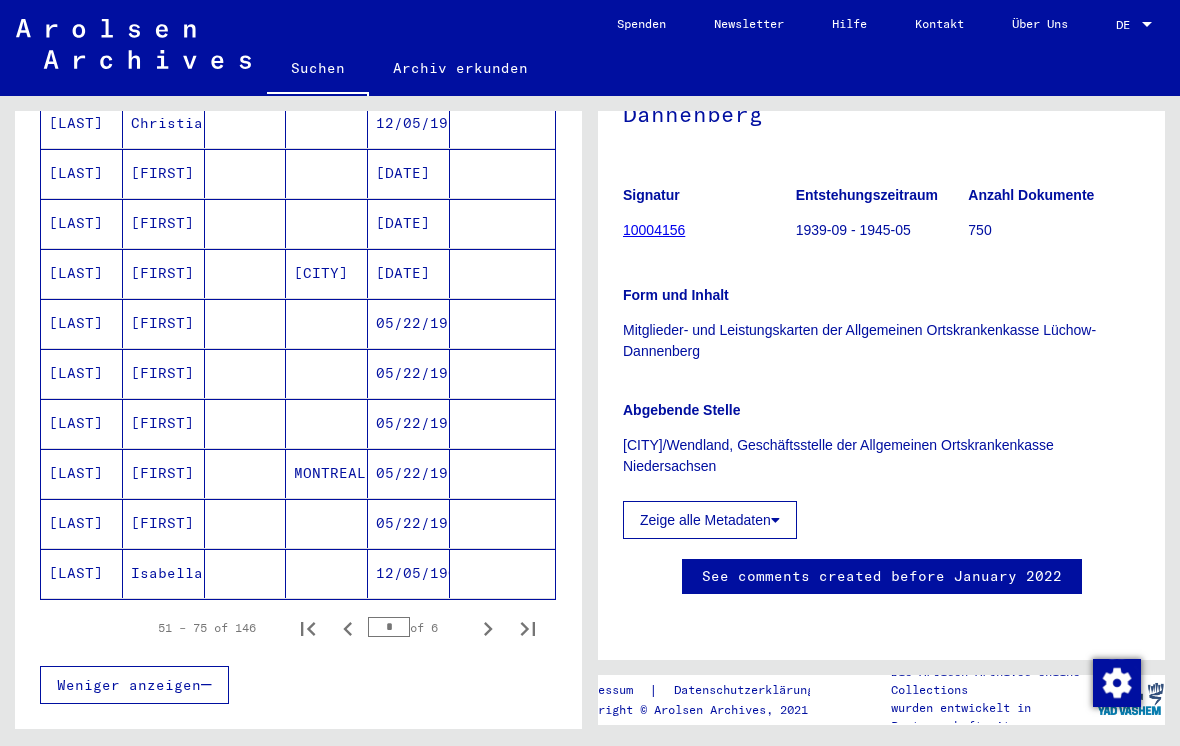 click 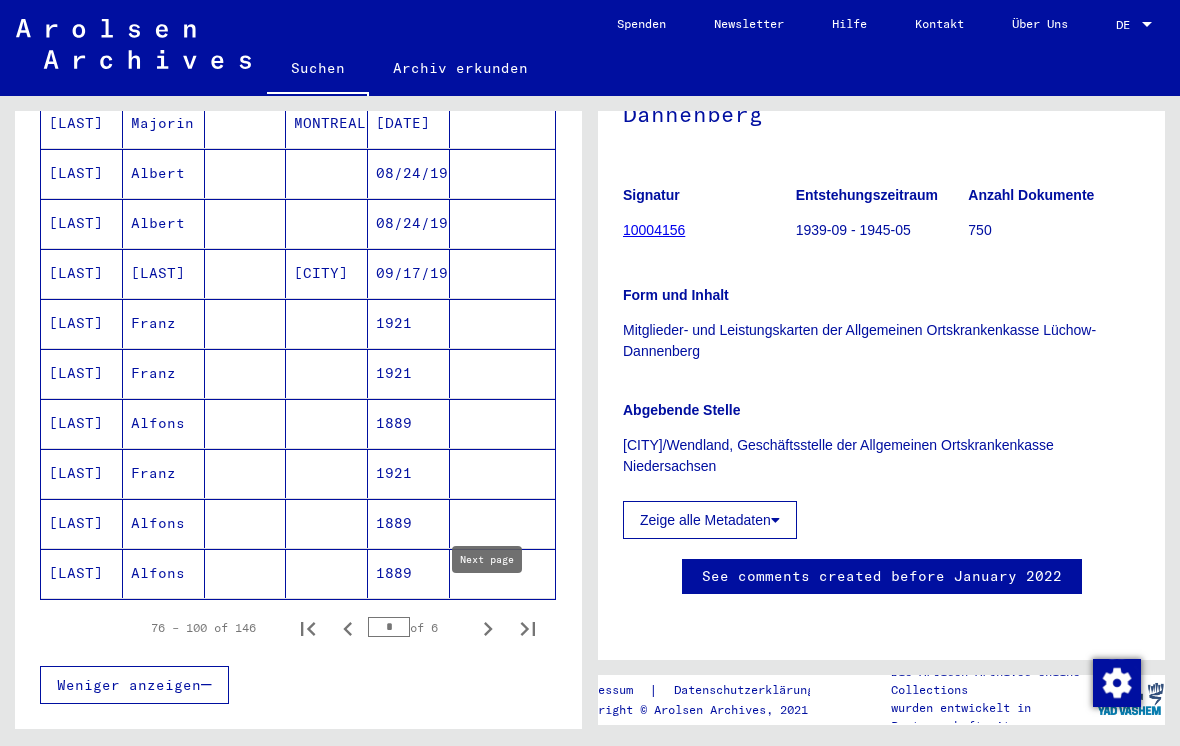 click at bounding box center [327, 523] 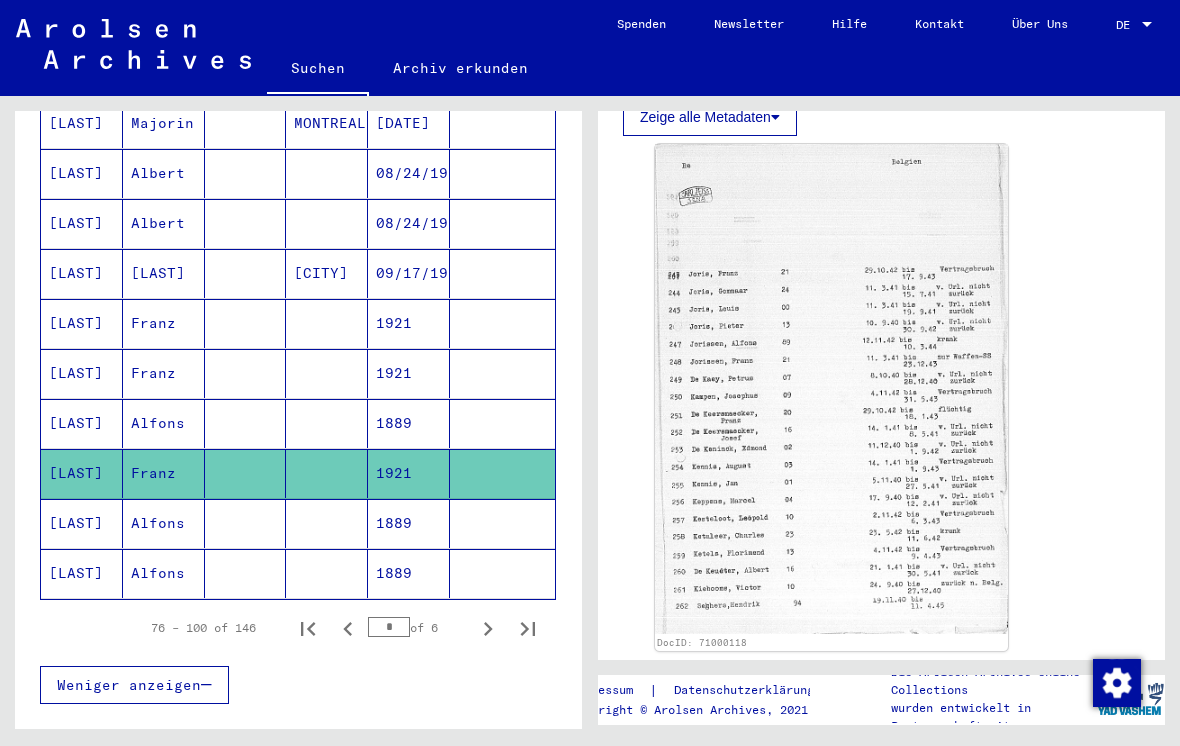 scroll, scrollTop: 616, scrollLeft: 0, axis: vertical 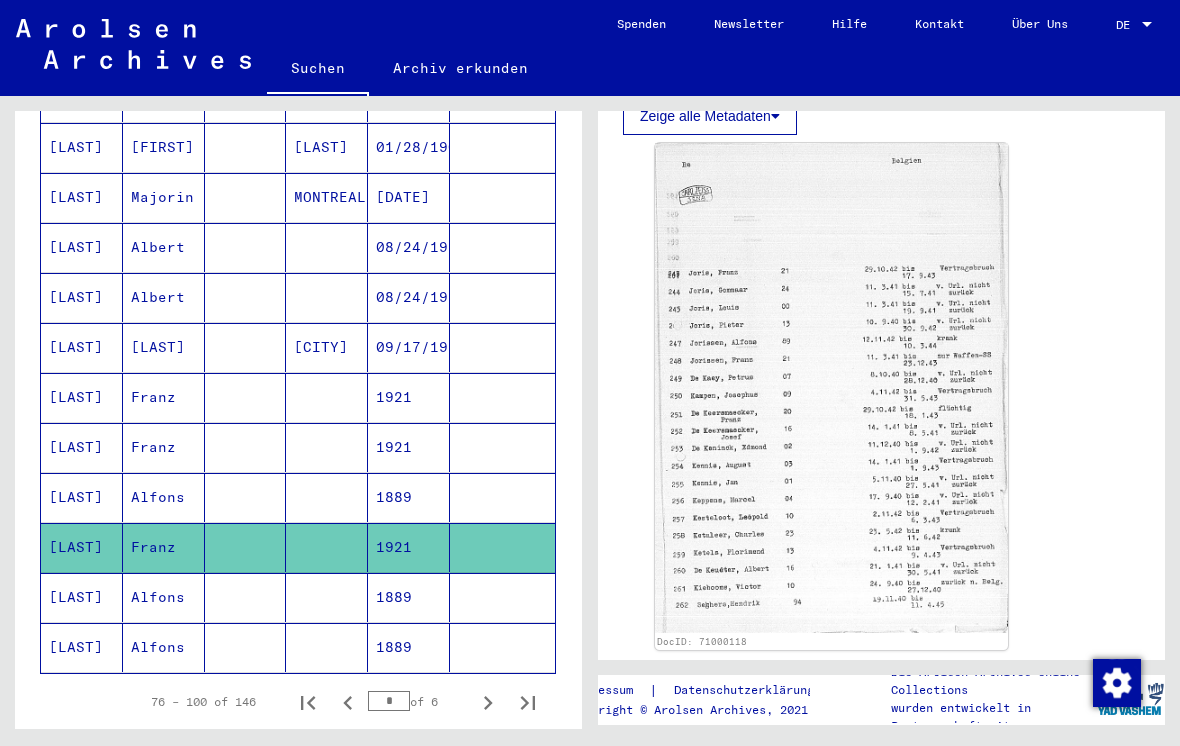 click at bounding box center [246, 497] 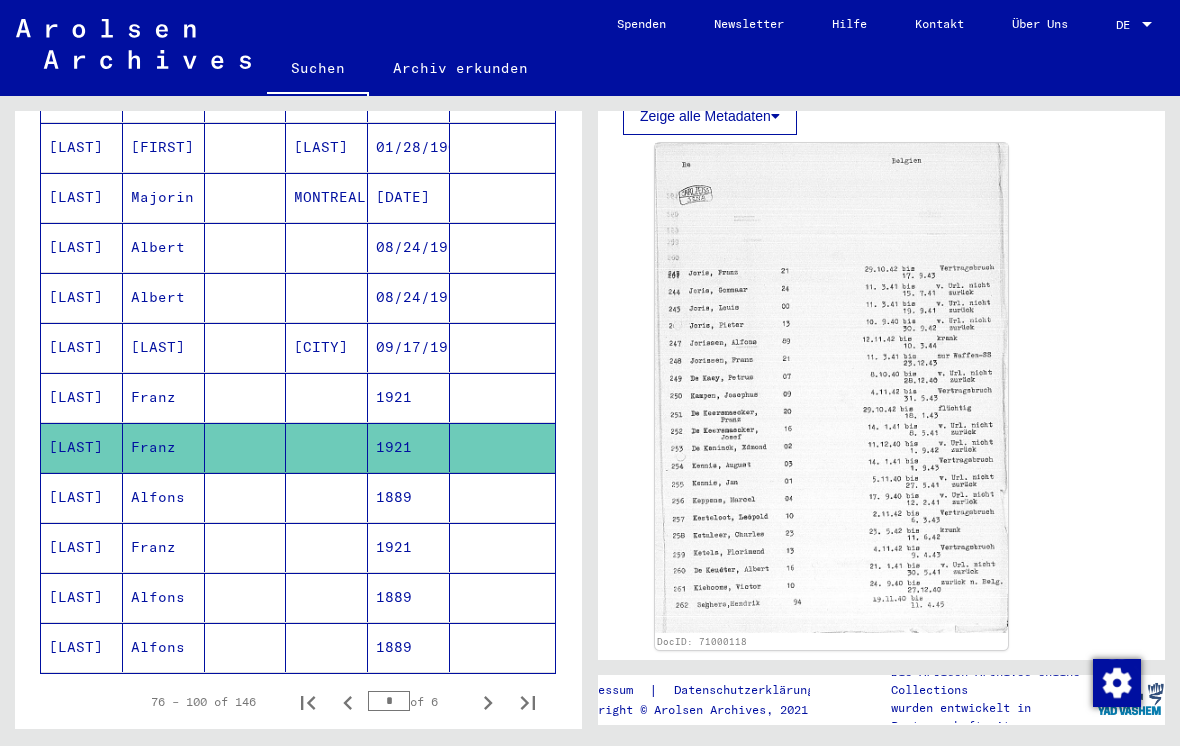 click at bounding box center [327, 447] 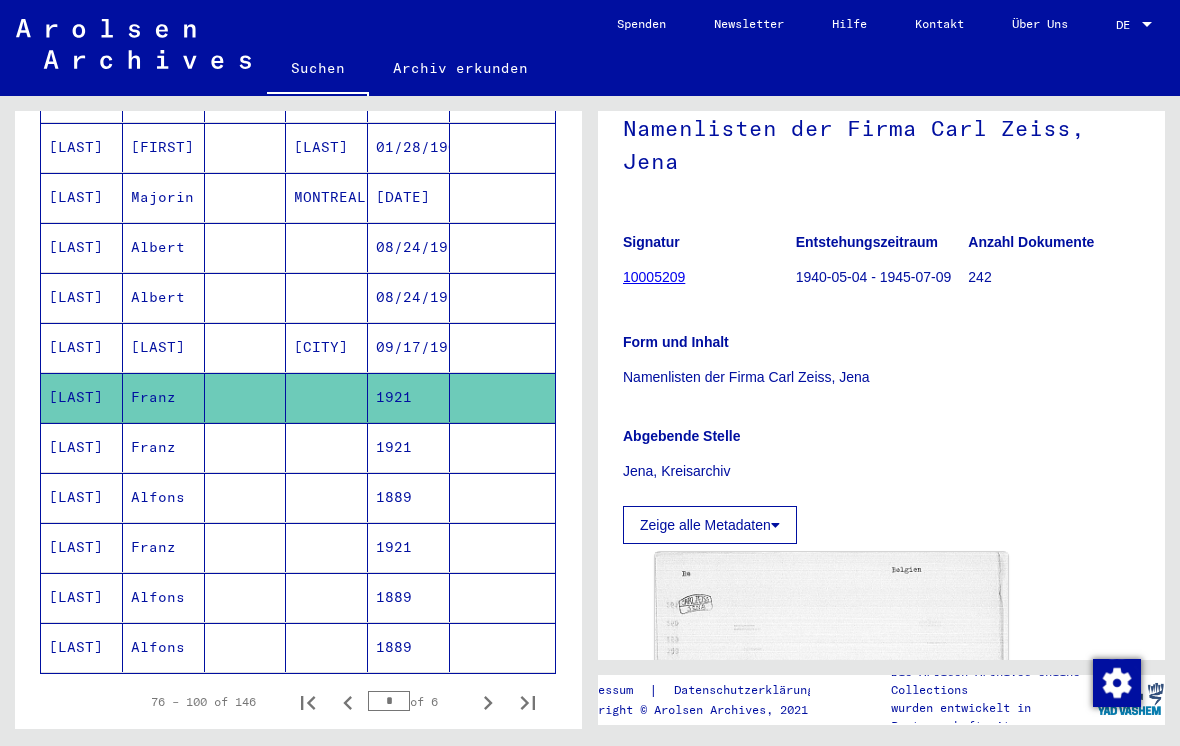 scroll, scrollTop: 193, scrollLeft: 0, axis: vertical 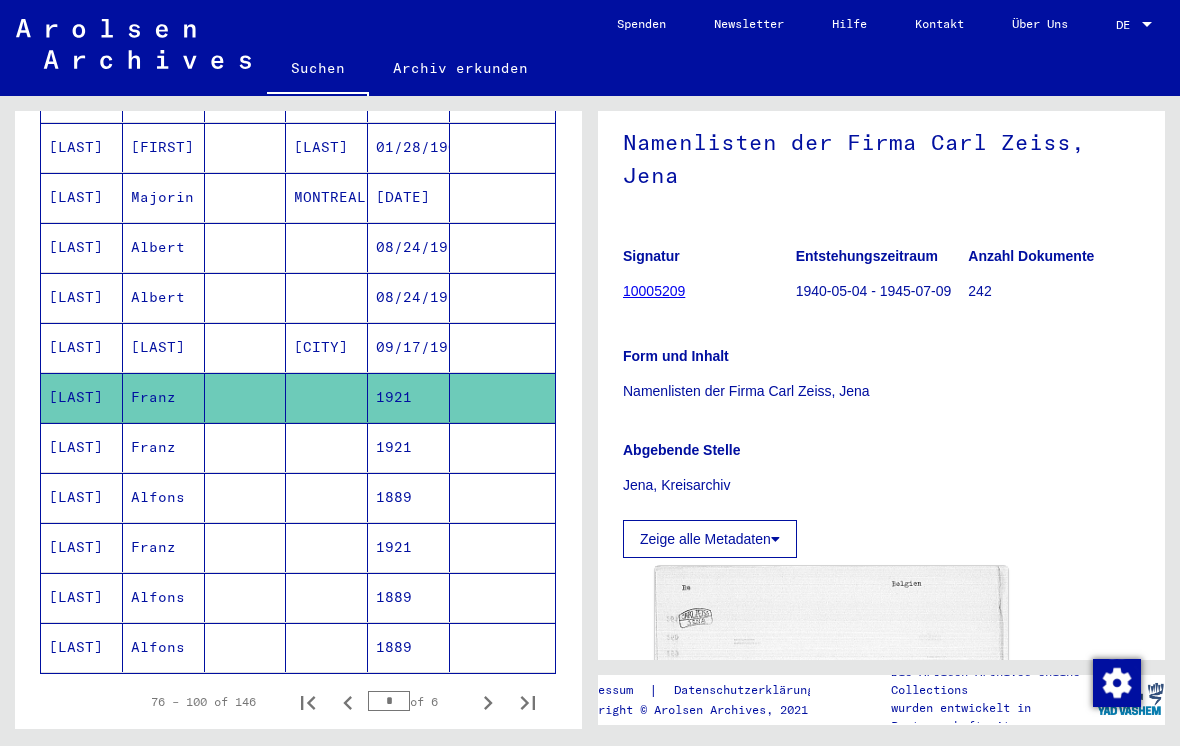 click 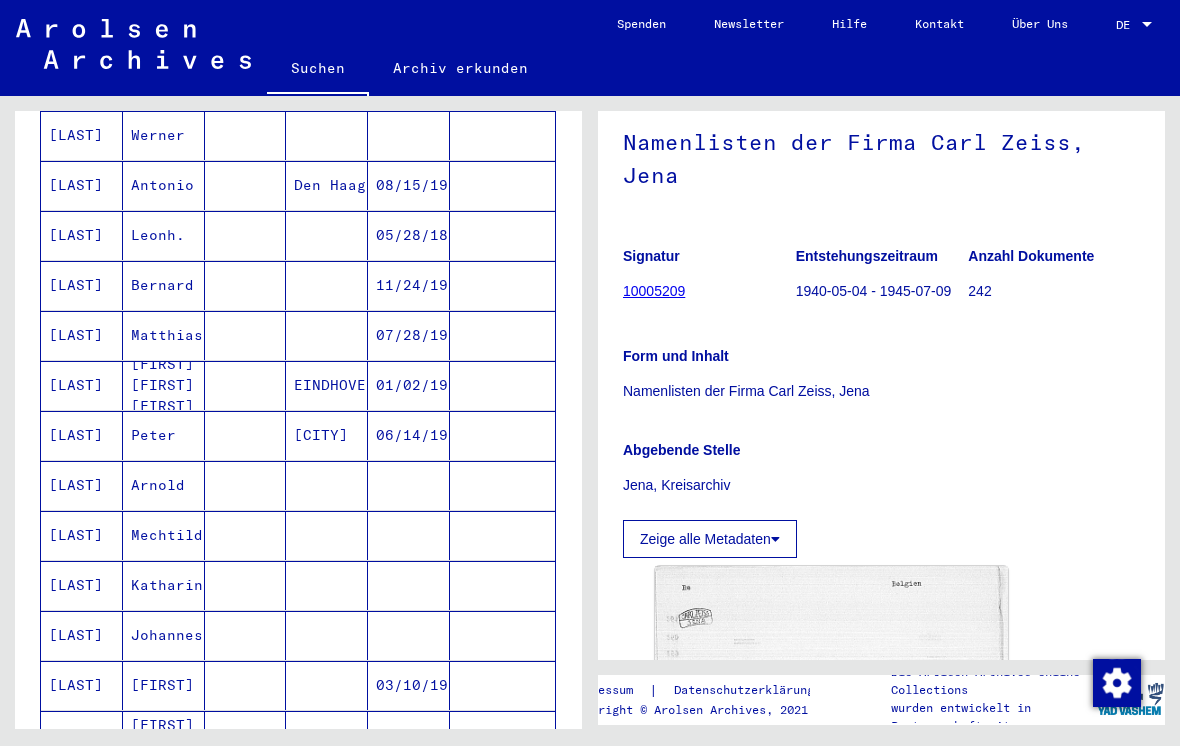 scroll, scrollTop: 312, scrollLeft: 0, axis: vertical 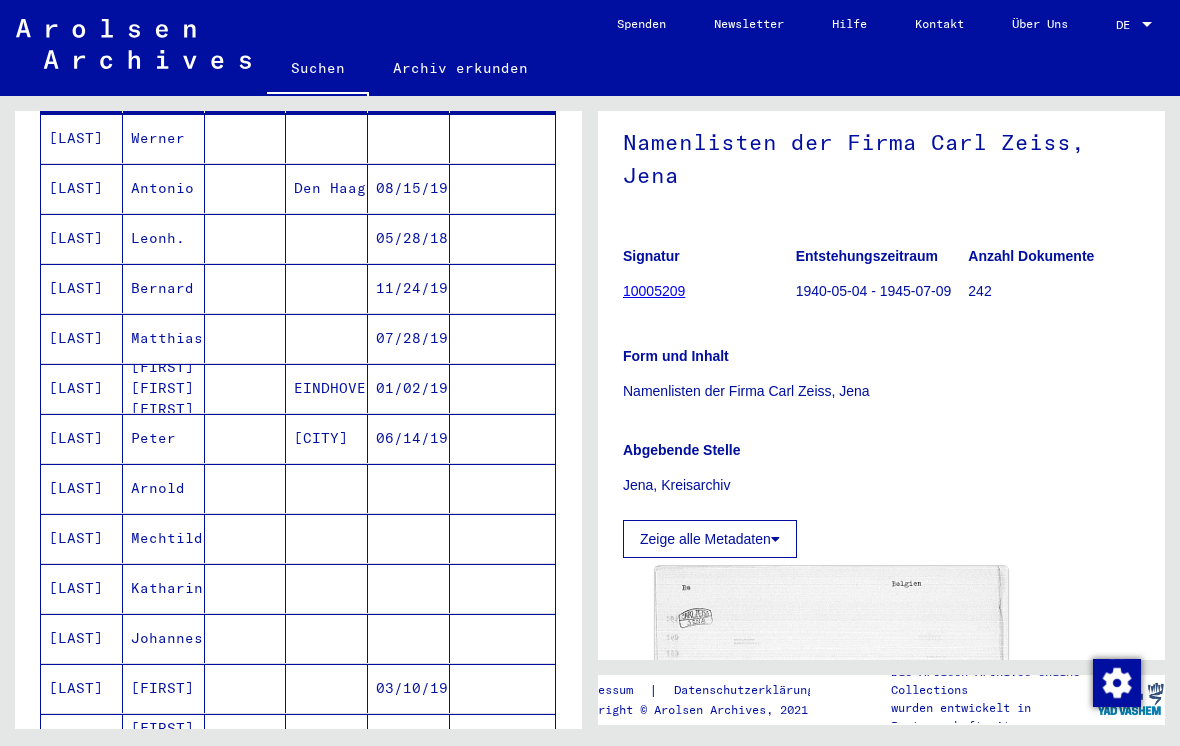 click on "Matthias" at bounding box center [164, 388] 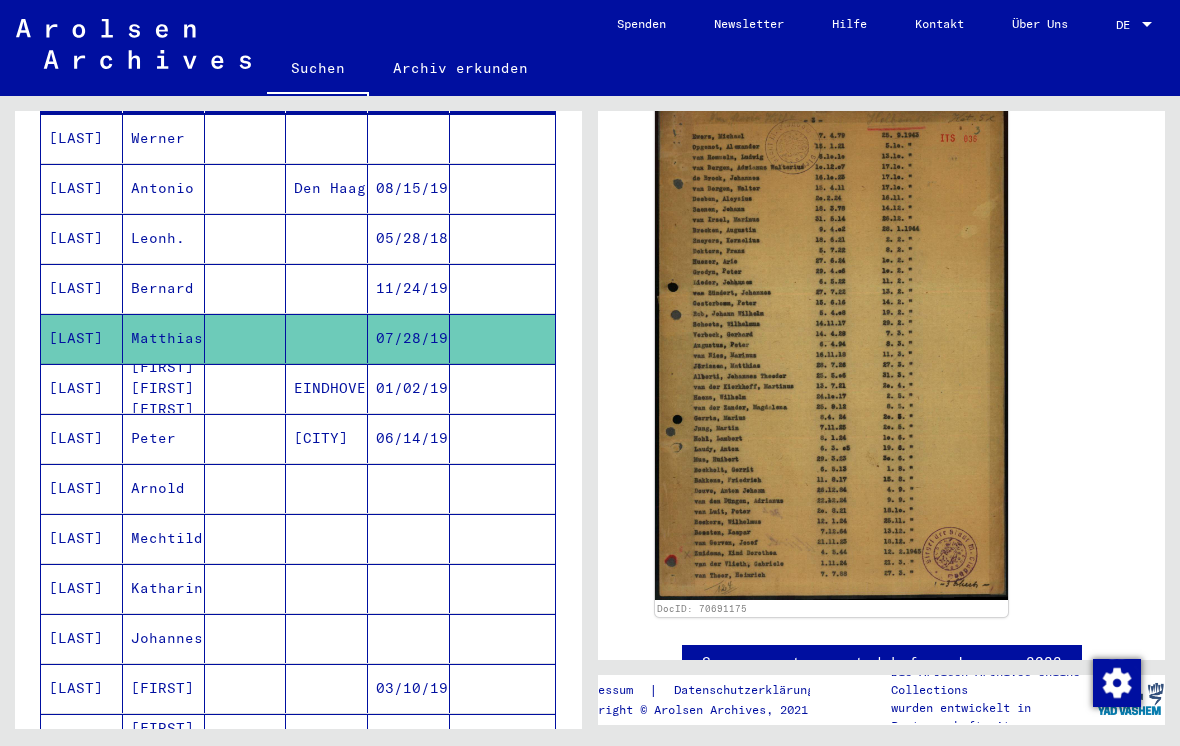 scroll, scrollTop: 385, scrollLeft: 0, axis: vertical 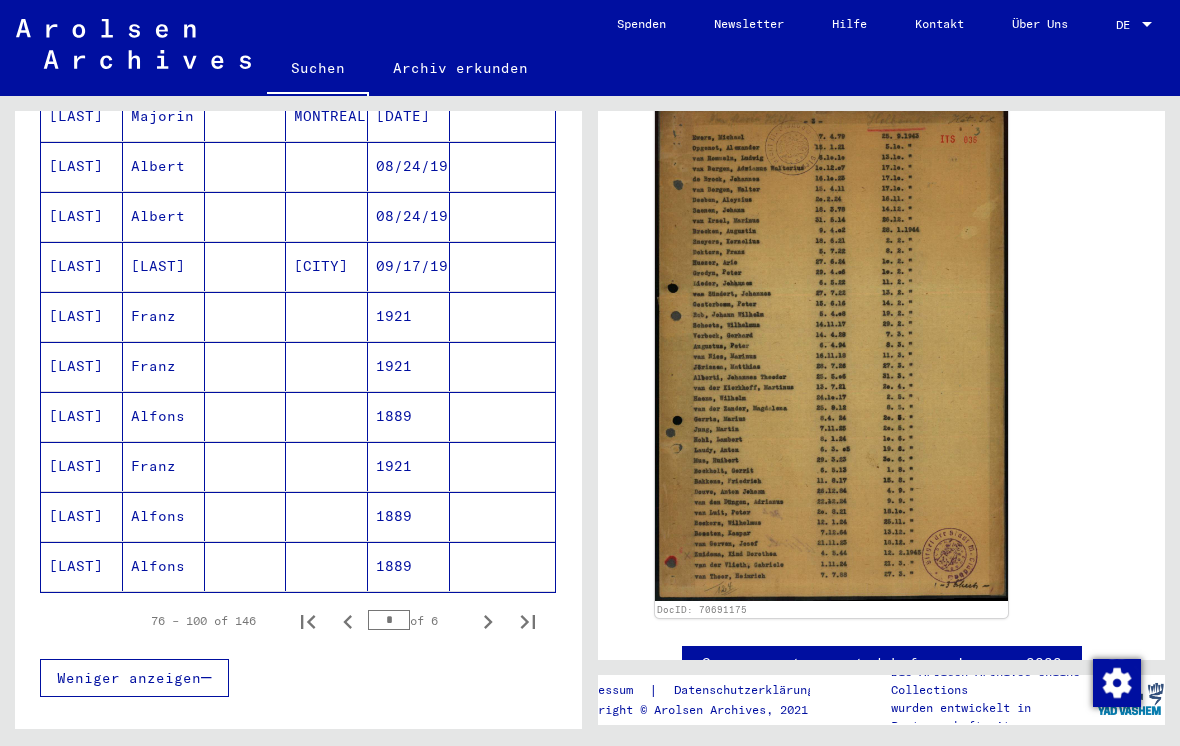 click 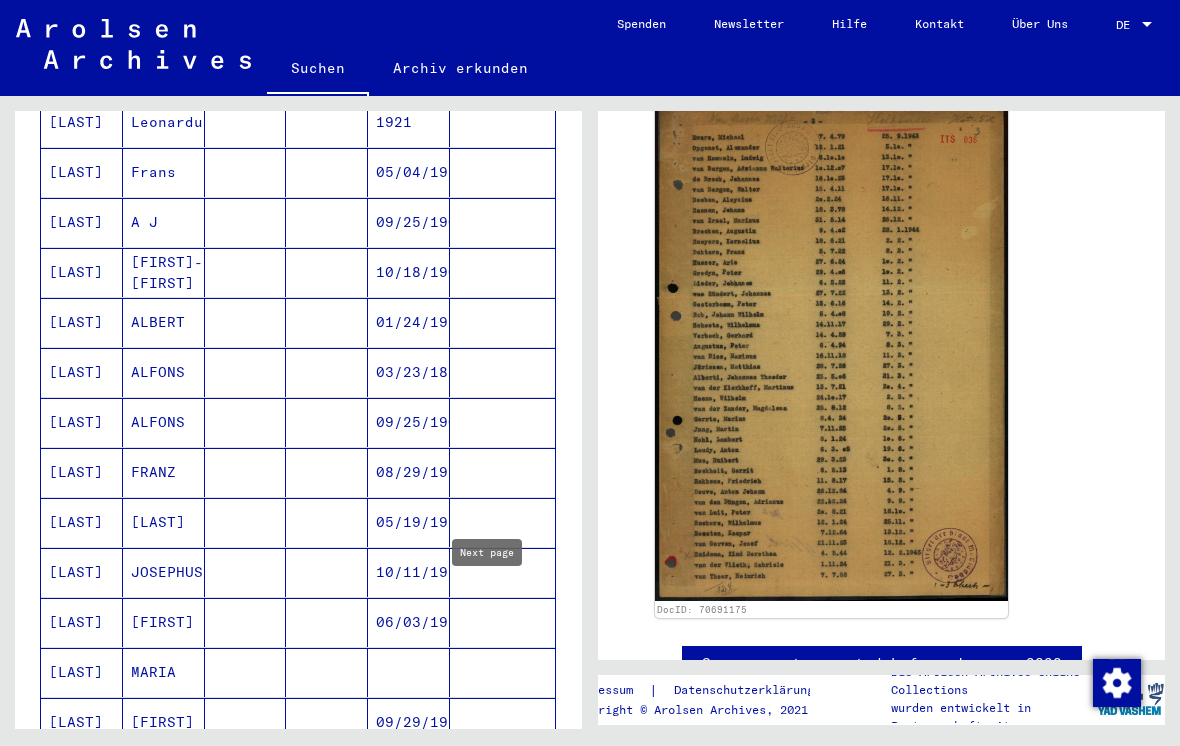 scroll, scrollTop: 465, scrollLeft: 0, axis: vertical 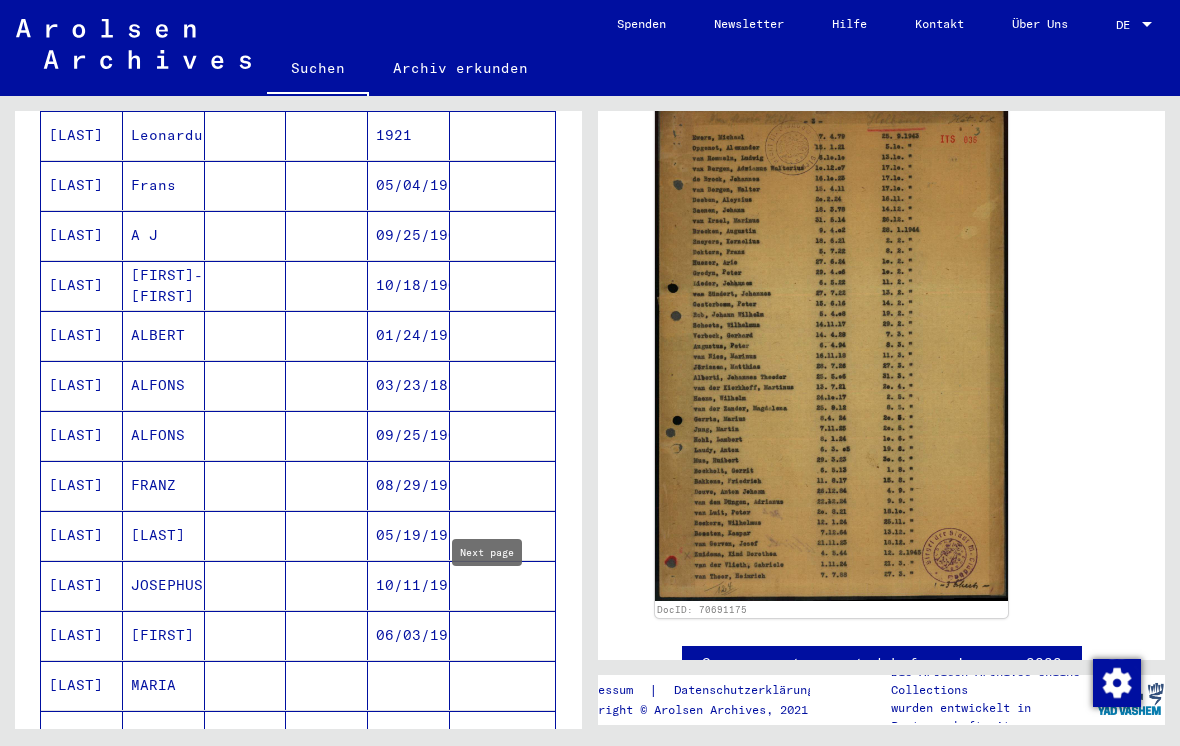 click on "FRANZ" at bounding box center [164, 535] 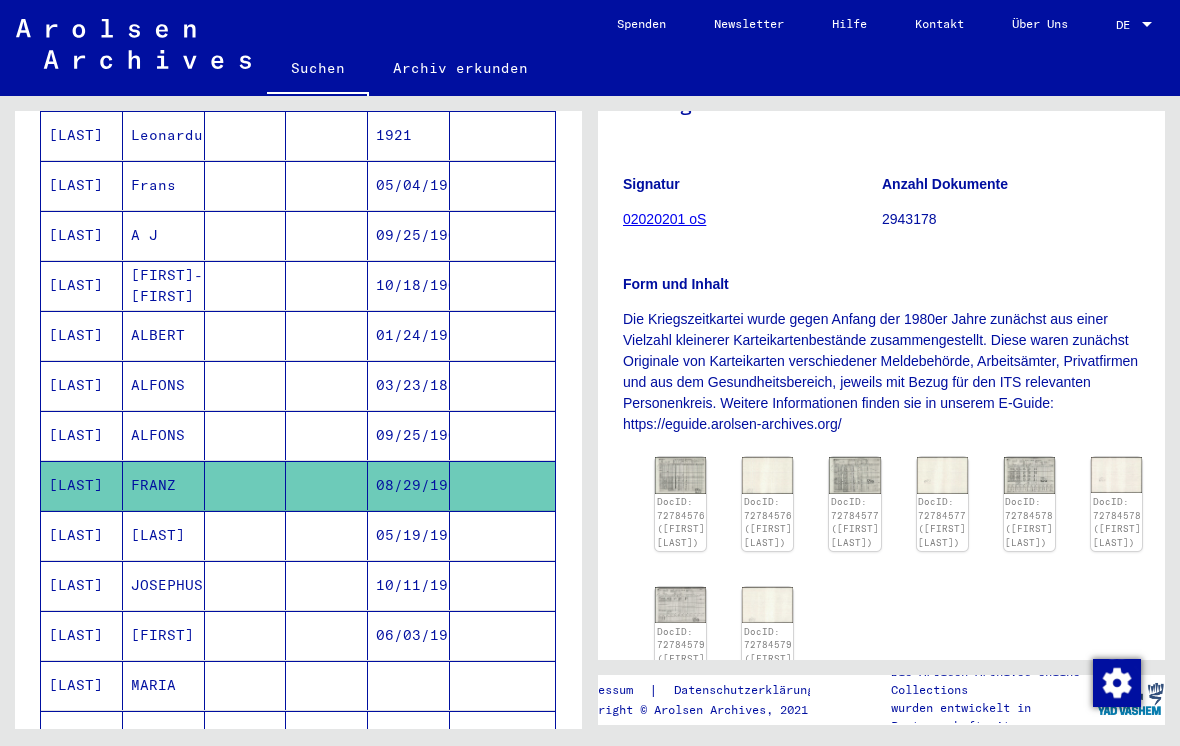 scroll, scrollTop: 239, scrollLeft: 0, axis: vertical 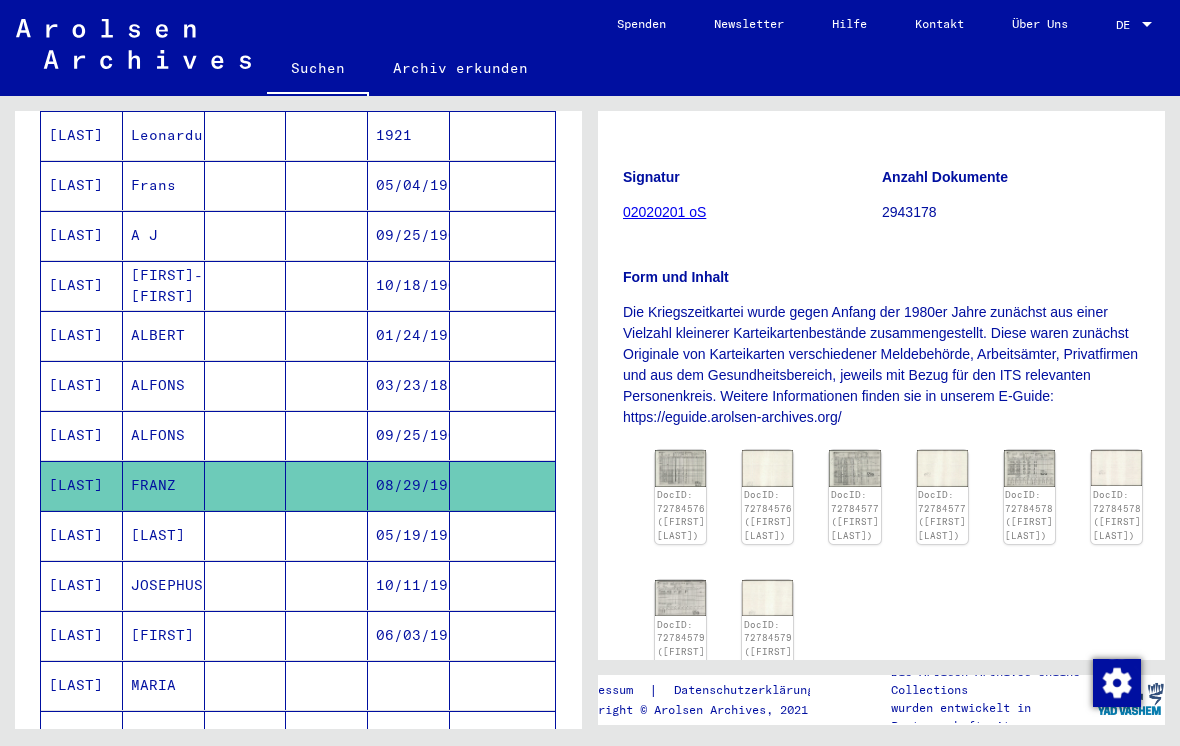 click 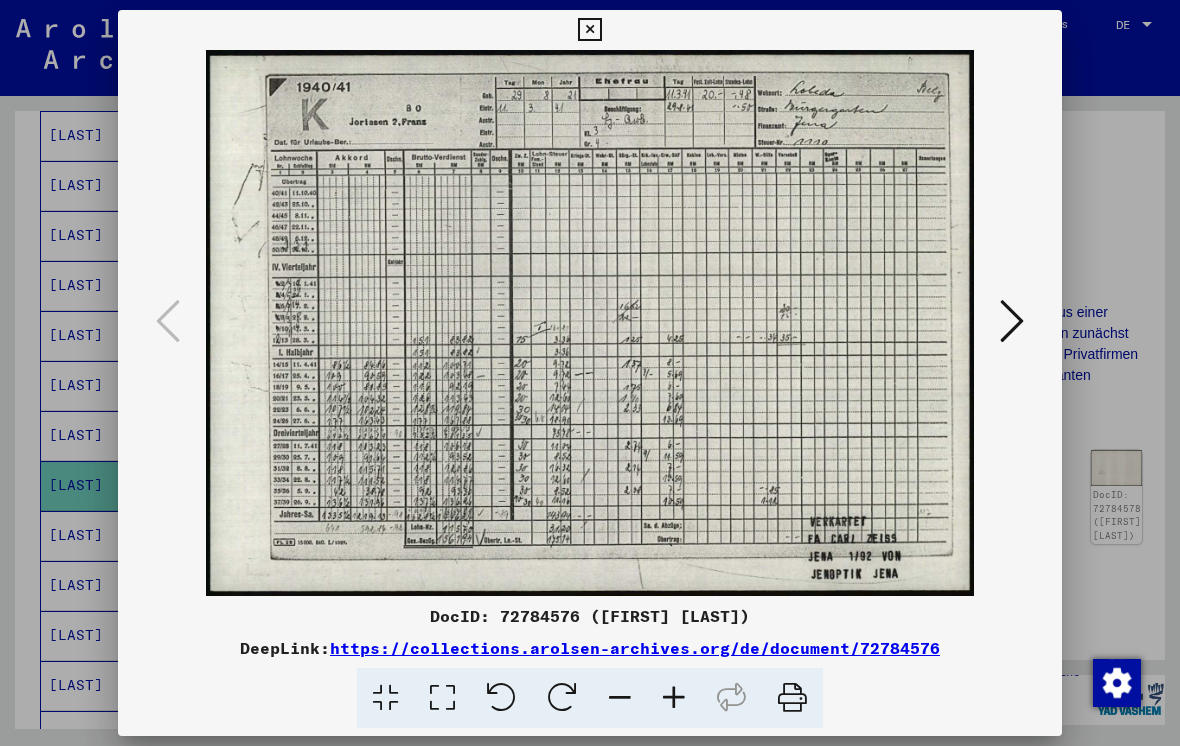 click at bounding box center [1012, 321] 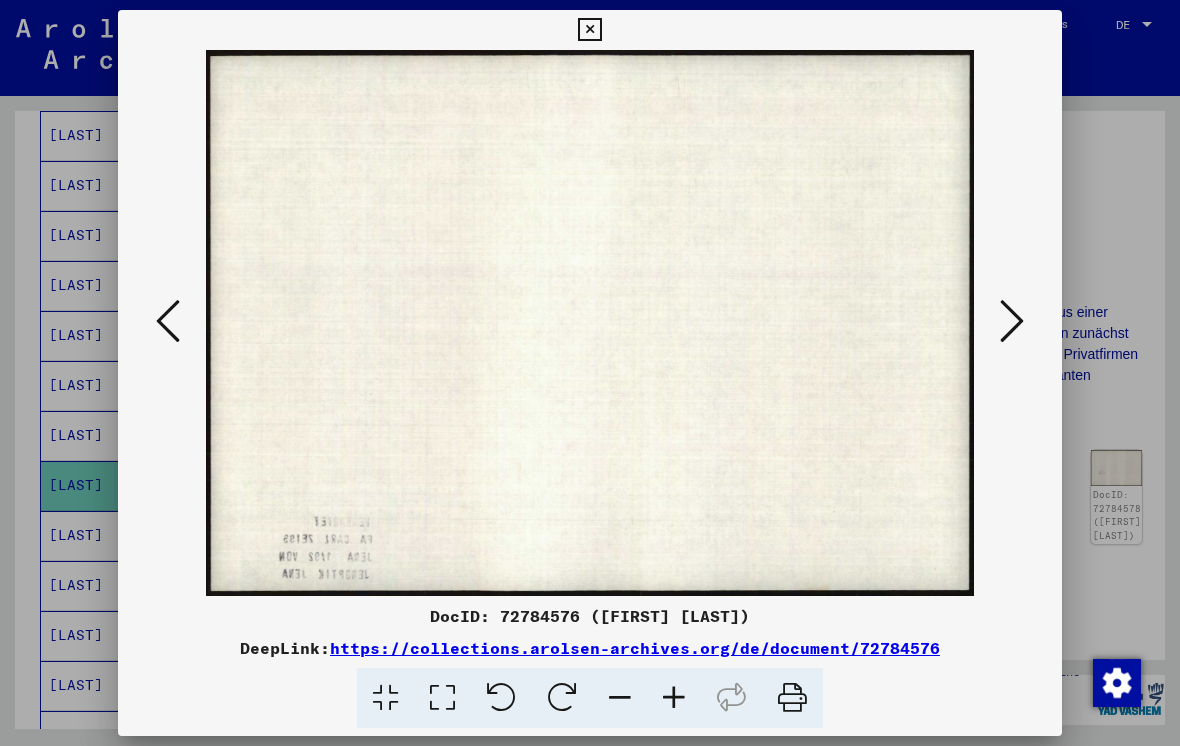 click at bounding box center [1012, 321] 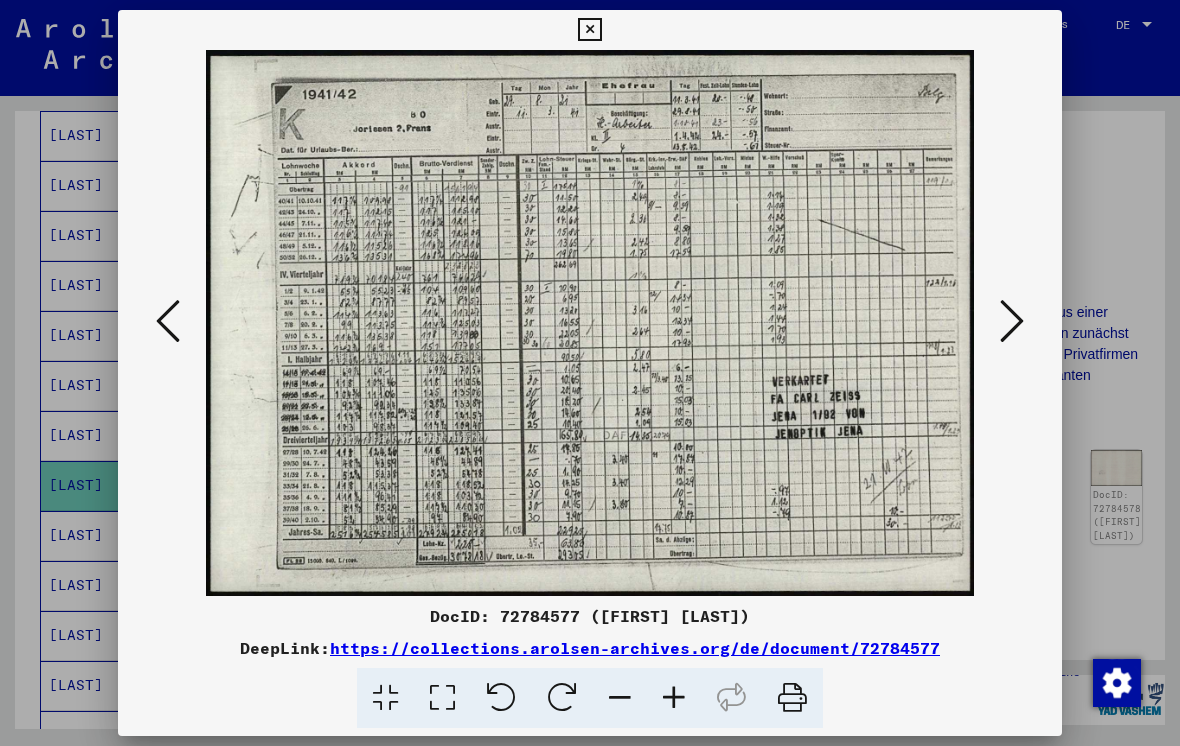 click at bounding box center (589, 30) 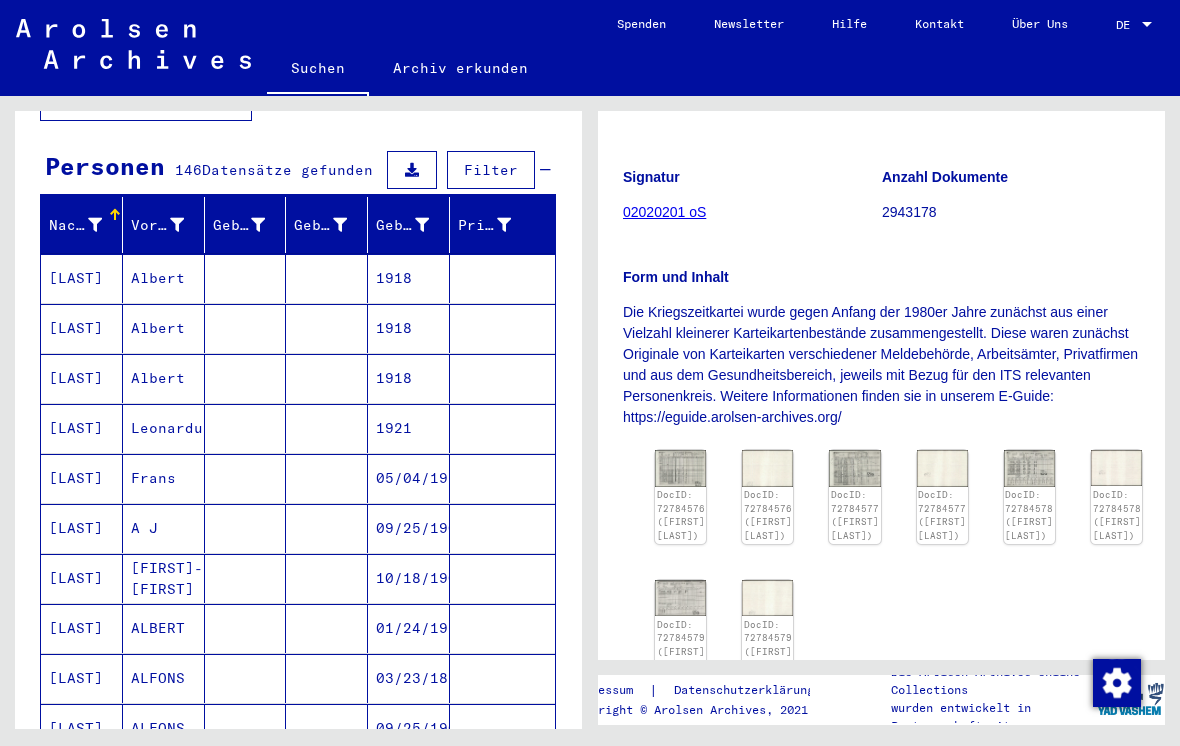 scroll, scrollTop: 176, scrollLeft: 0, axis: vertical 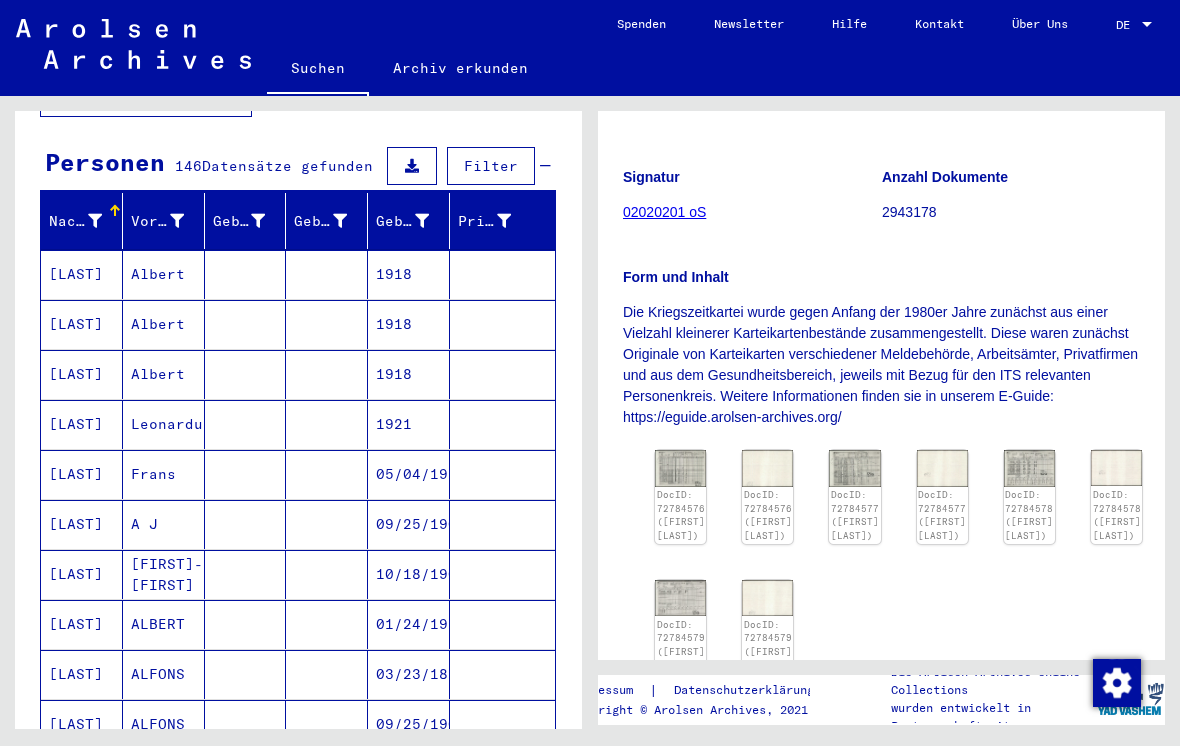 click on "Frans" at bounding box center [164, 524] 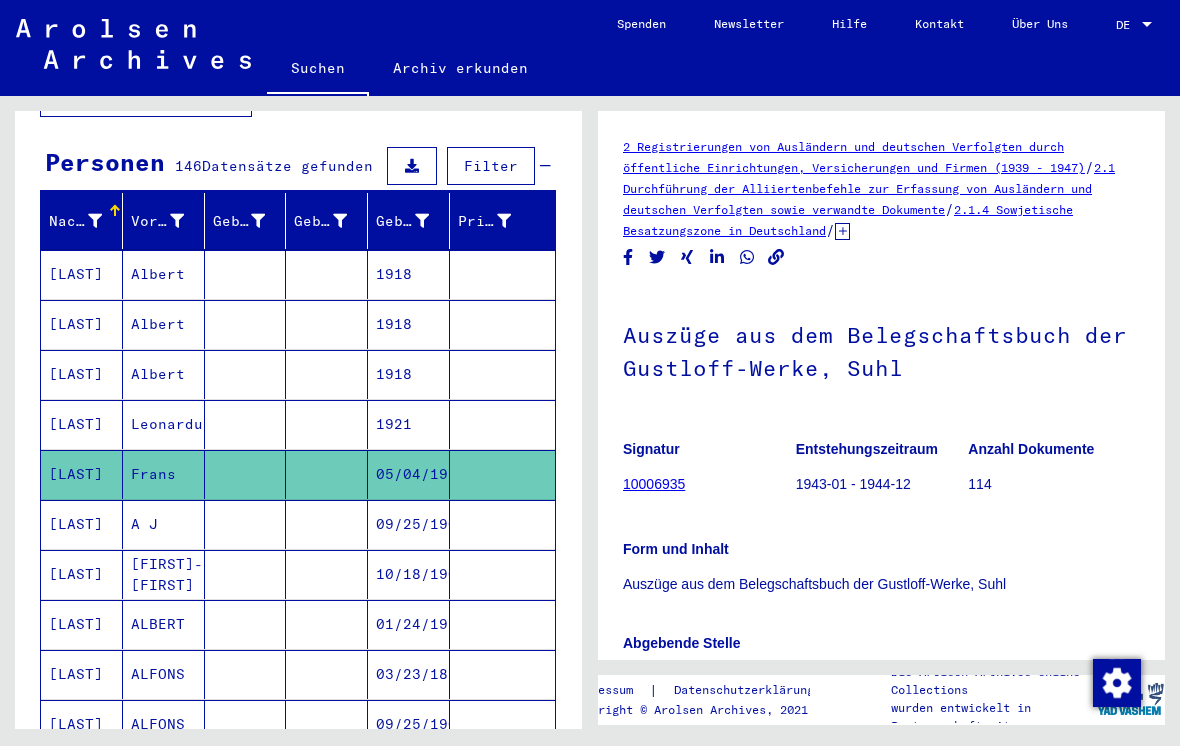 scroll, scrollTop: 0, scrollLeft: 0, axis: both 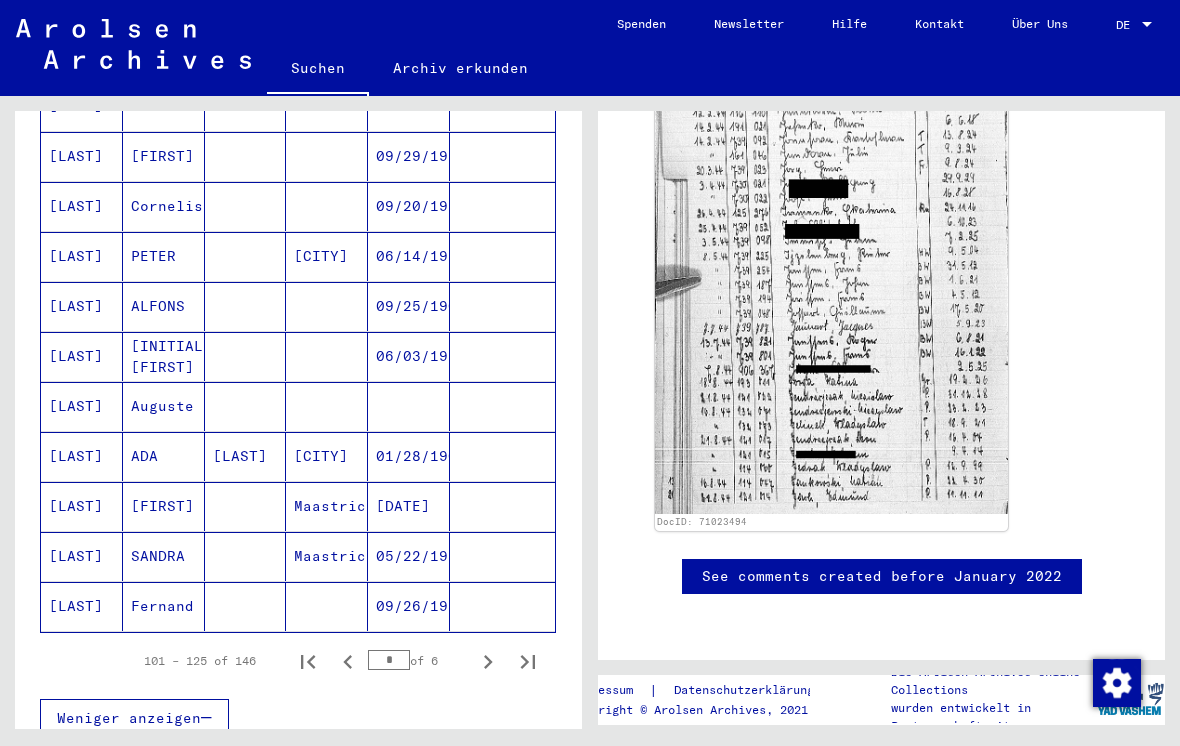 click 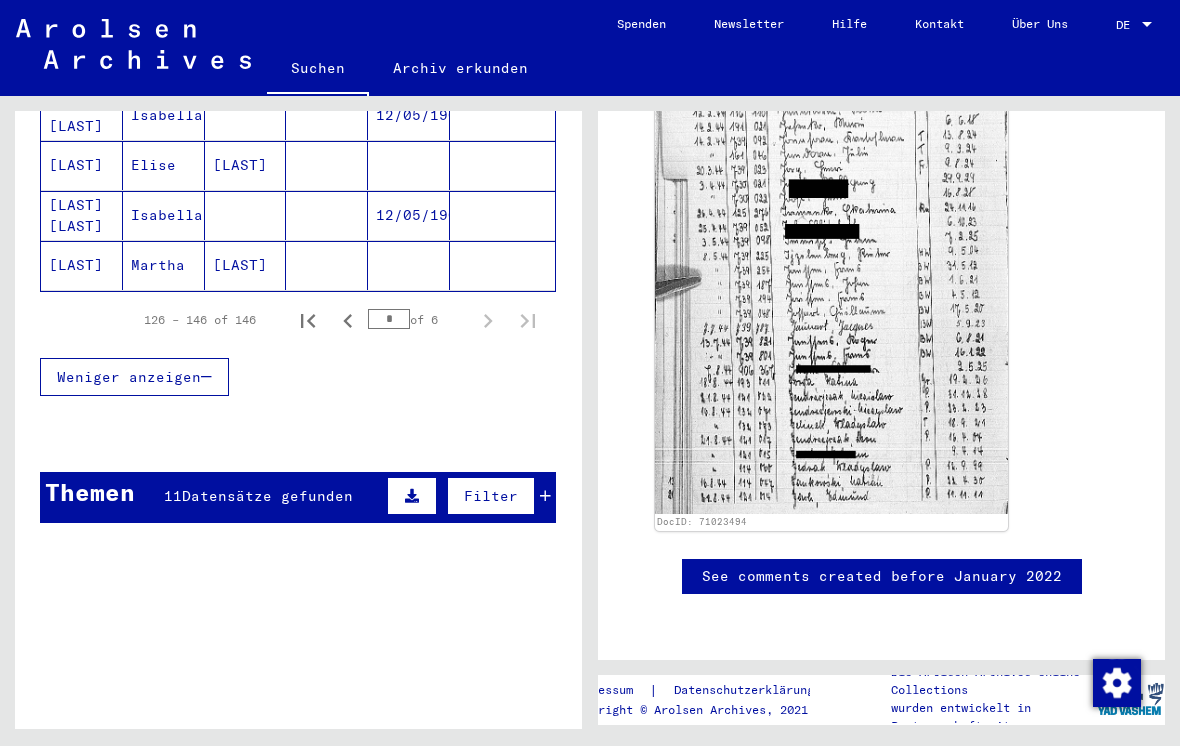 click 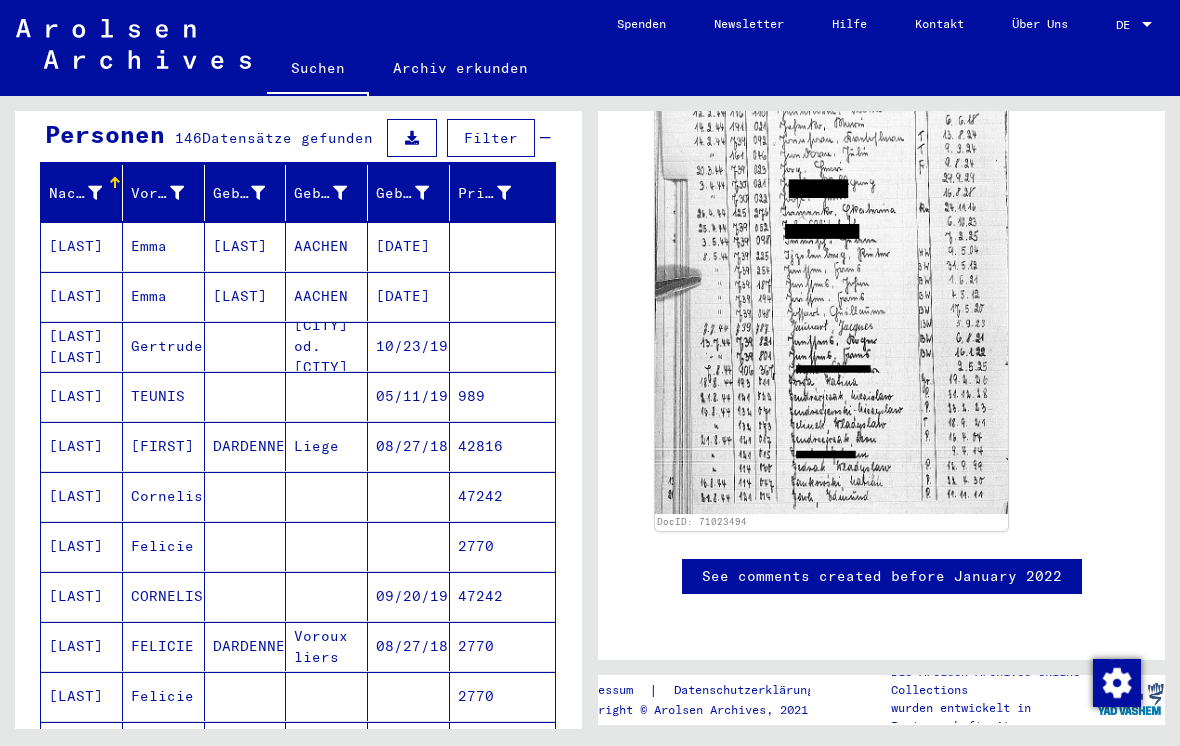 click on "Gertrude" at bounding box center [164, 396] 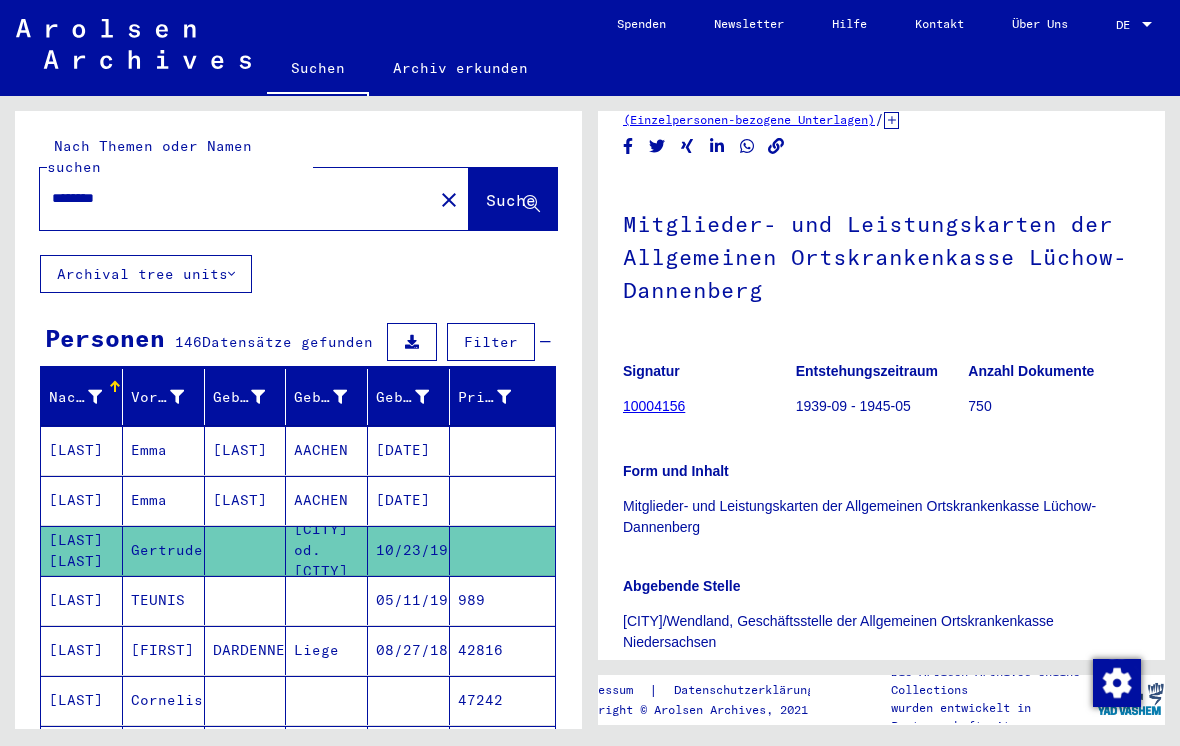 click on "close" 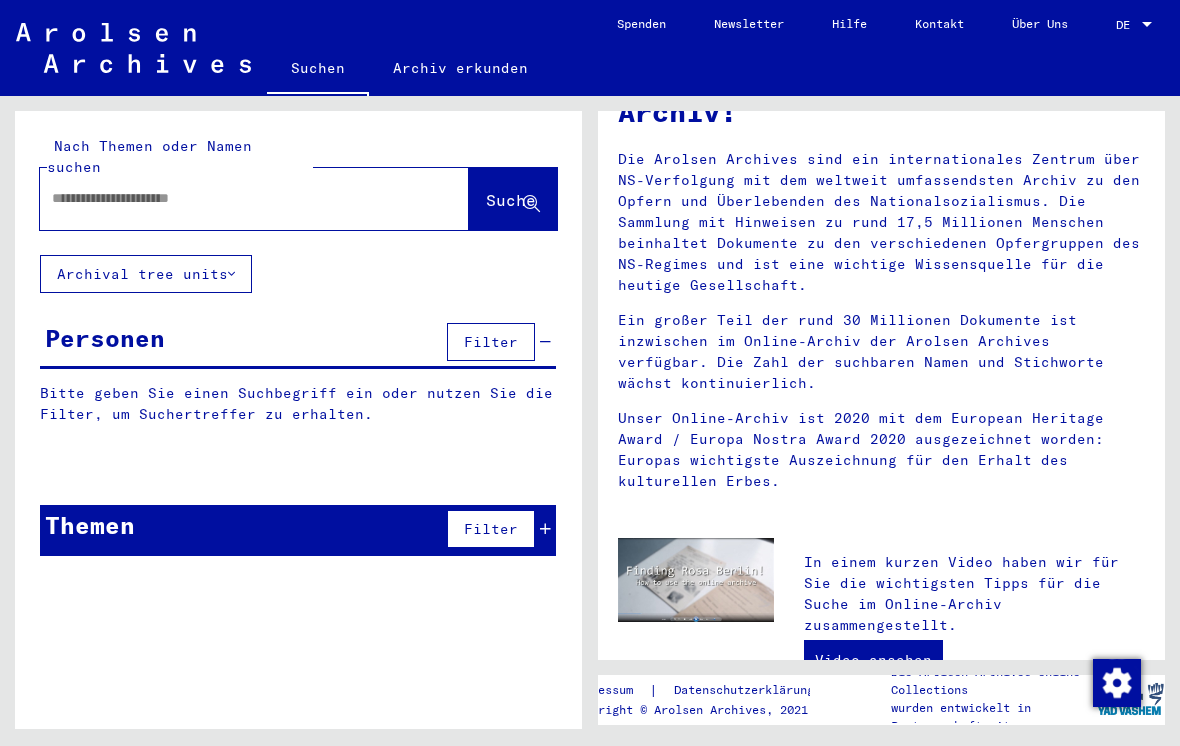 click at bounding box center (230, 198) 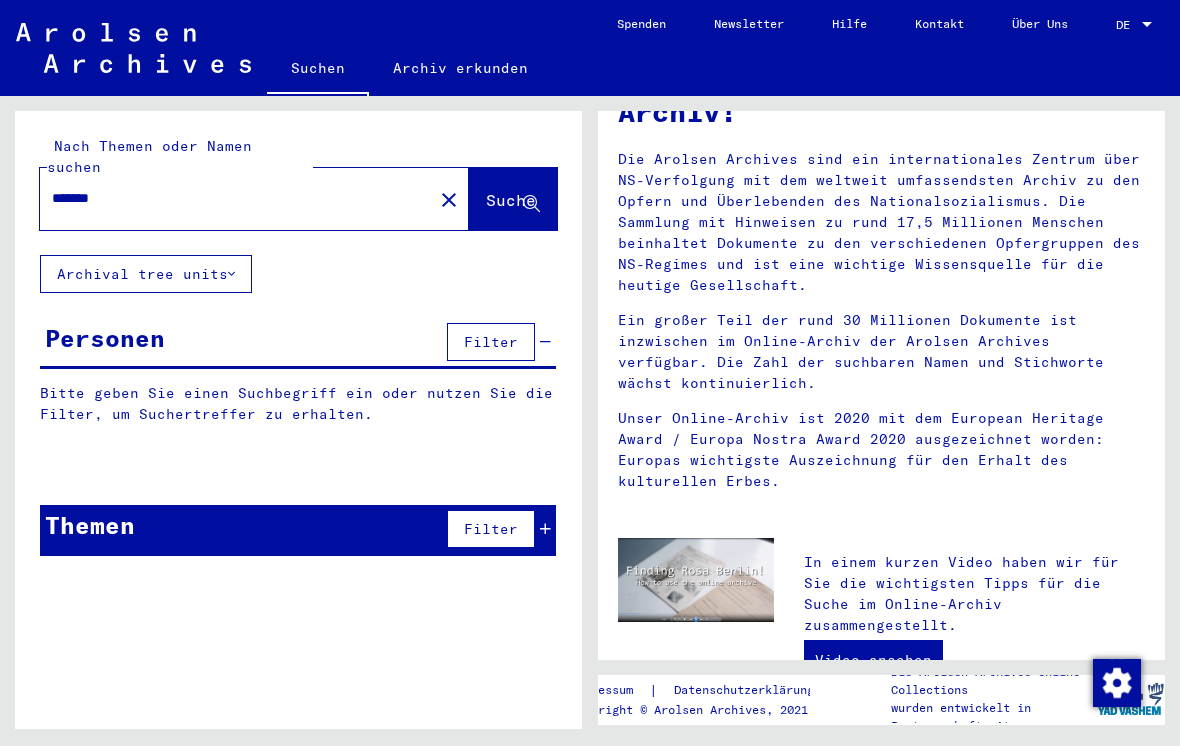 type on "*******" 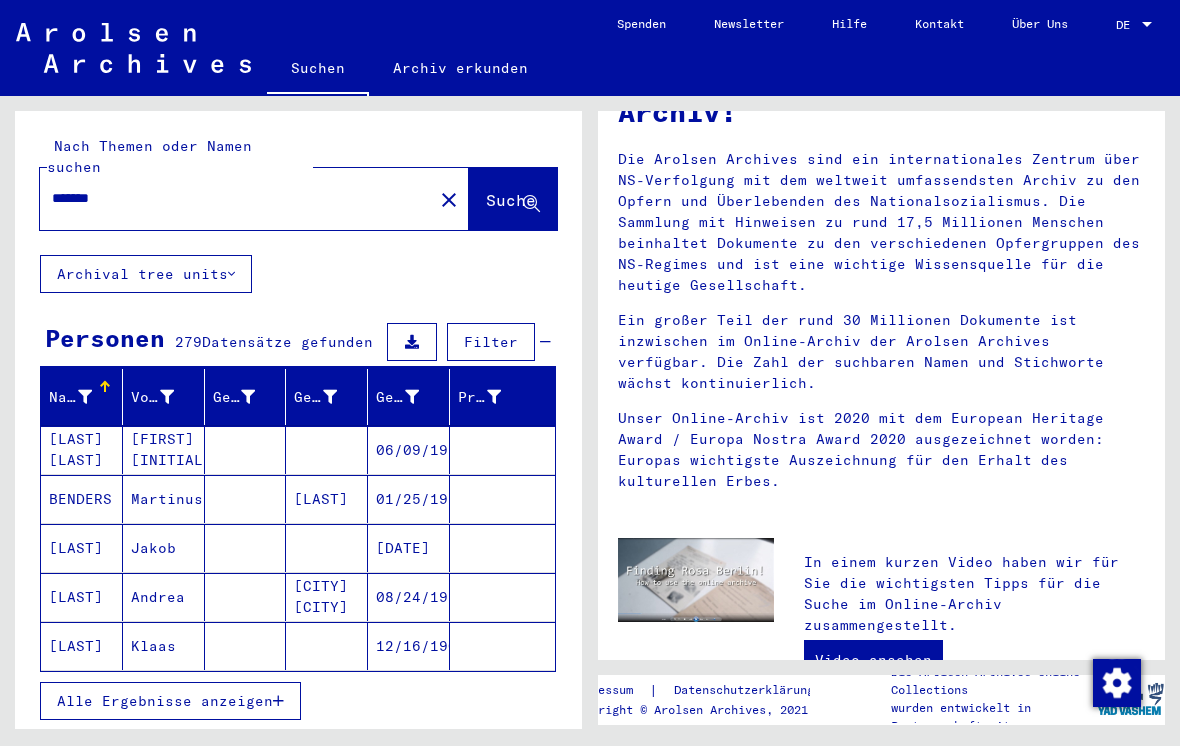 click on "Alle Ergebnisse anzeigen" at bounding box center (165, 701) 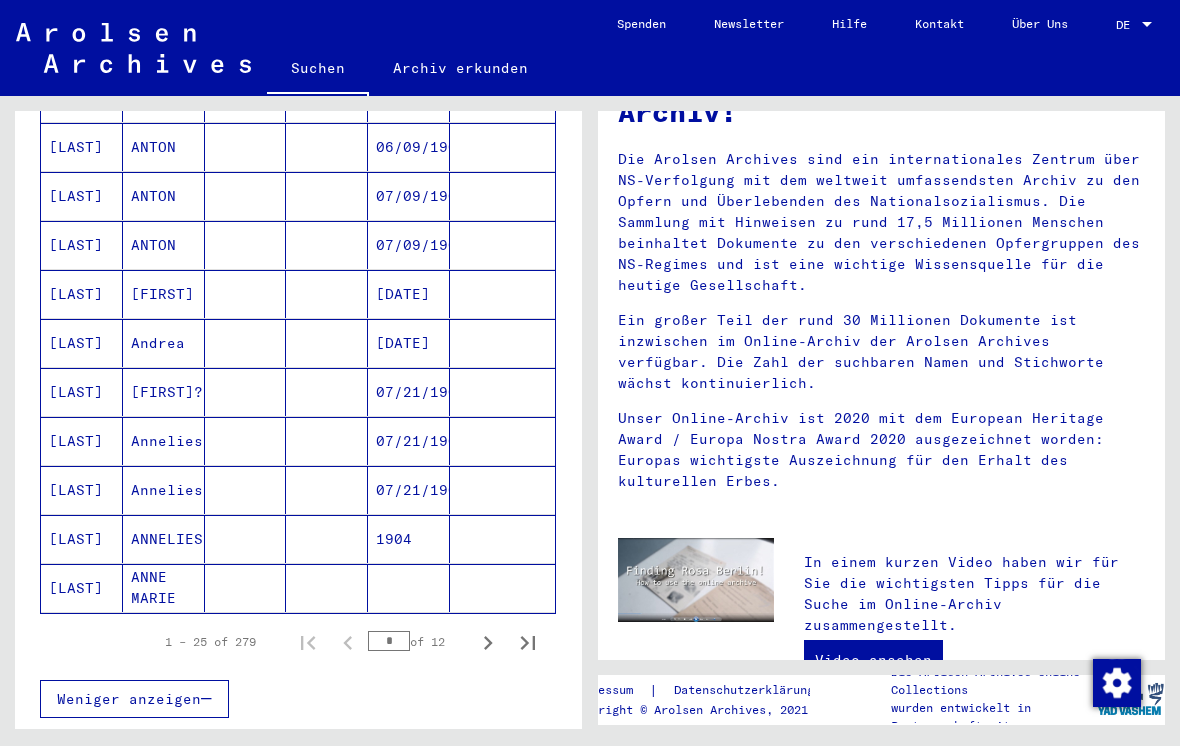 click 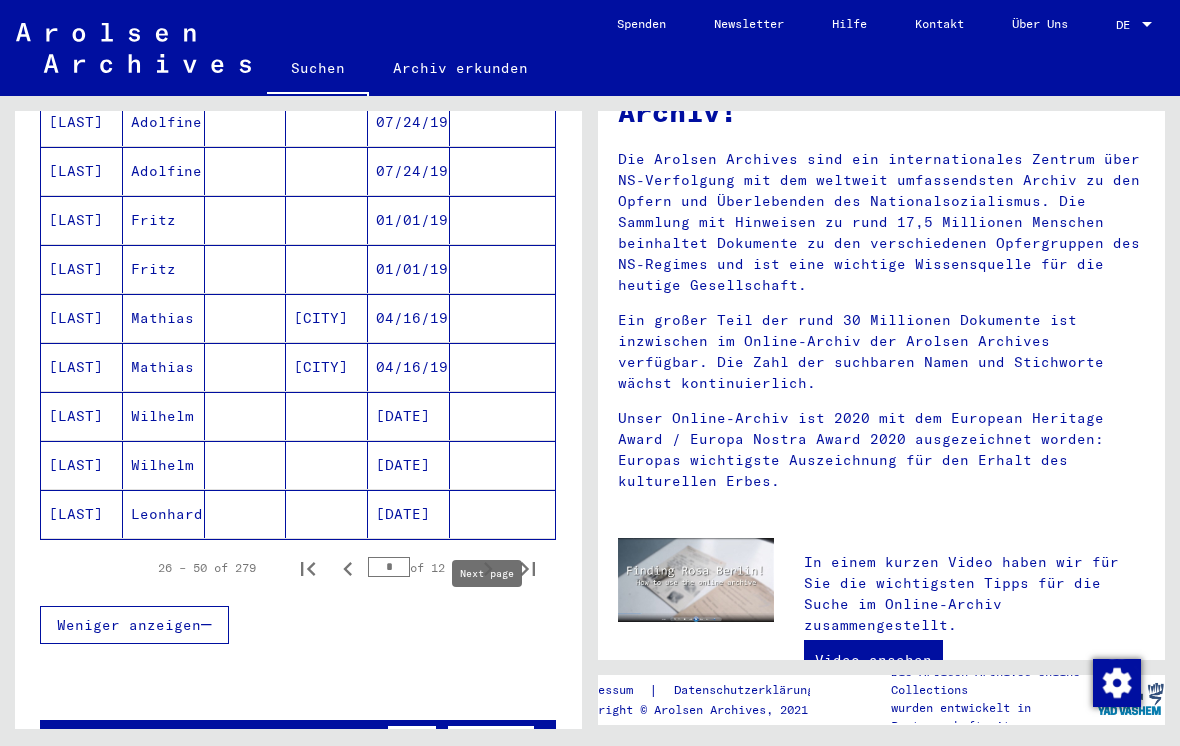 click 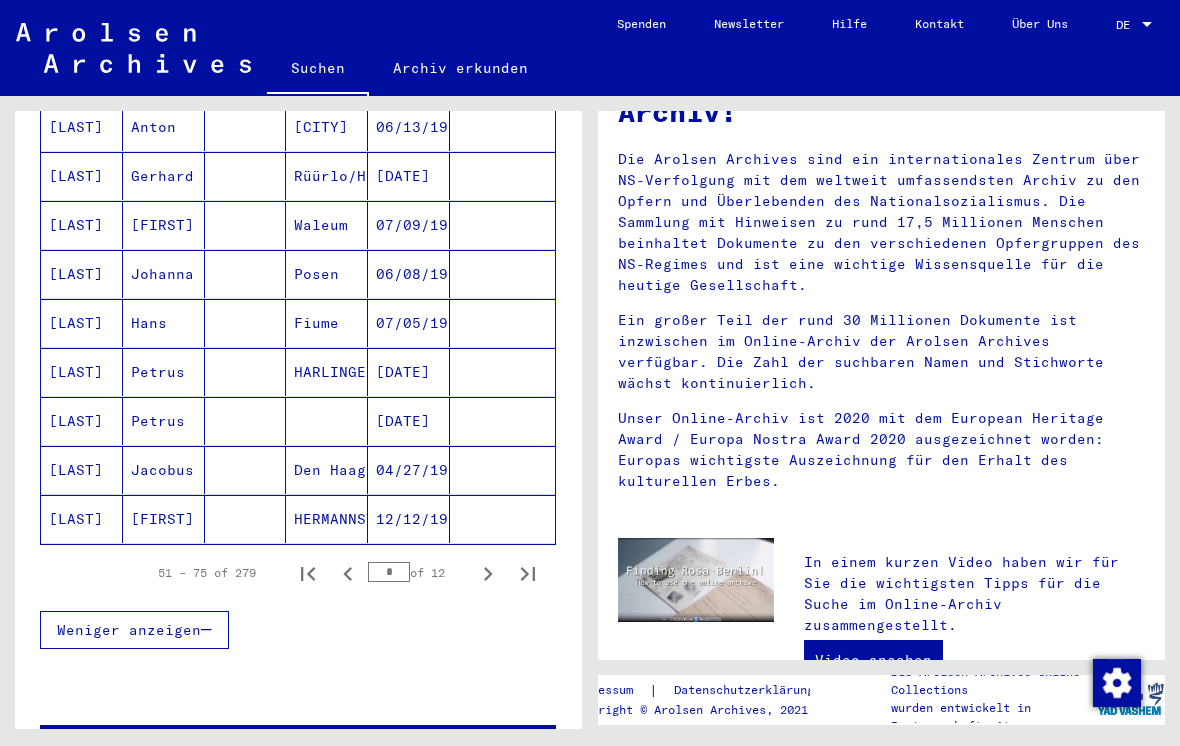 scroll, scrollTop: 1104, scrollLeft: 0, axis: vertical 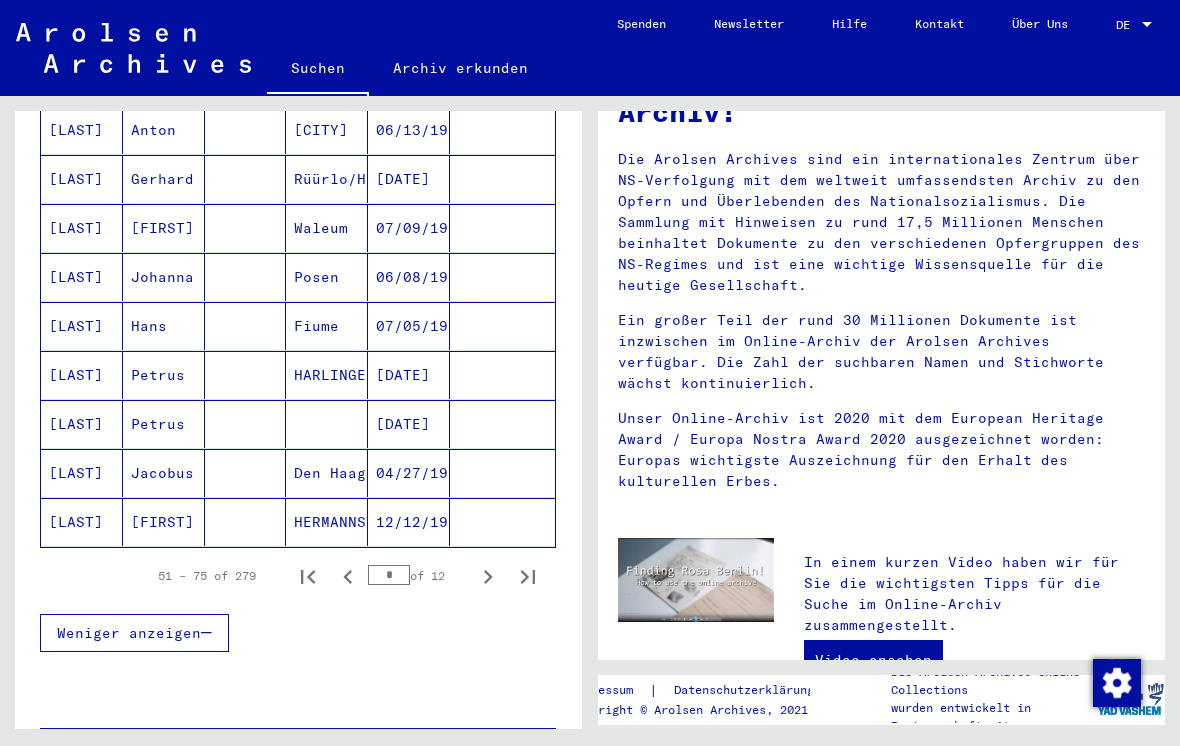 click 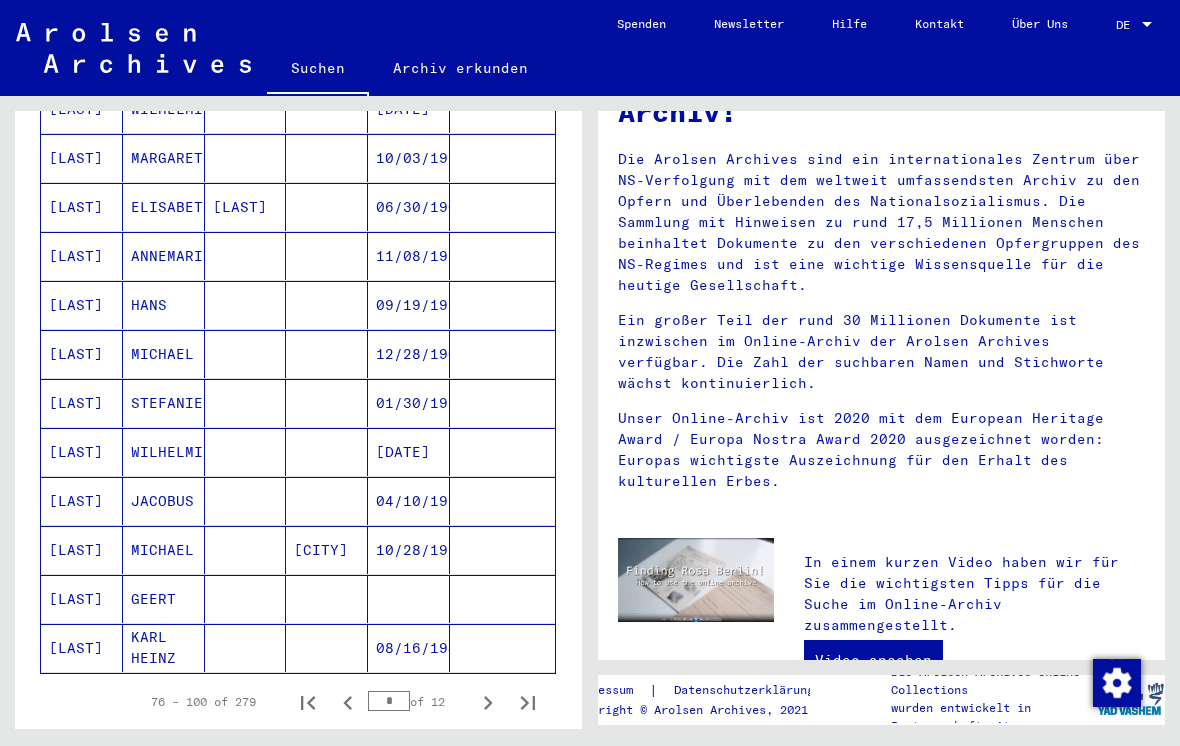 scroll, scrollTop: 1022, scrollLeft: 0, axis: vertical 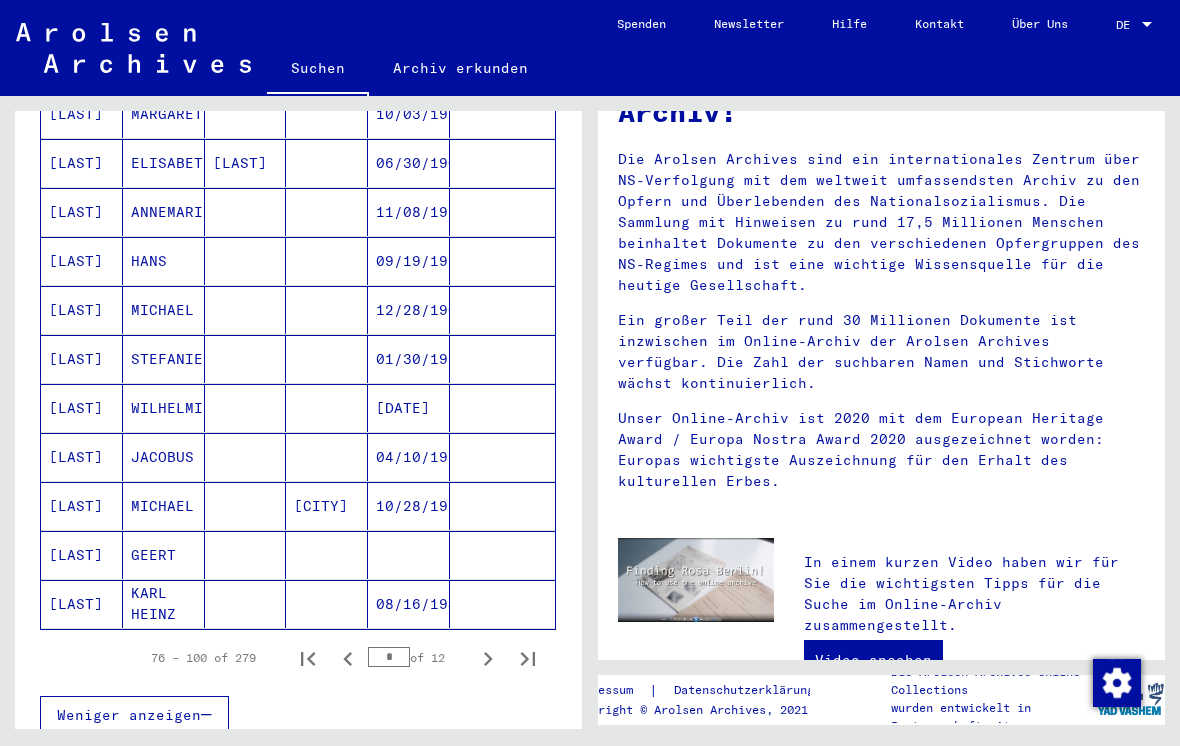 click 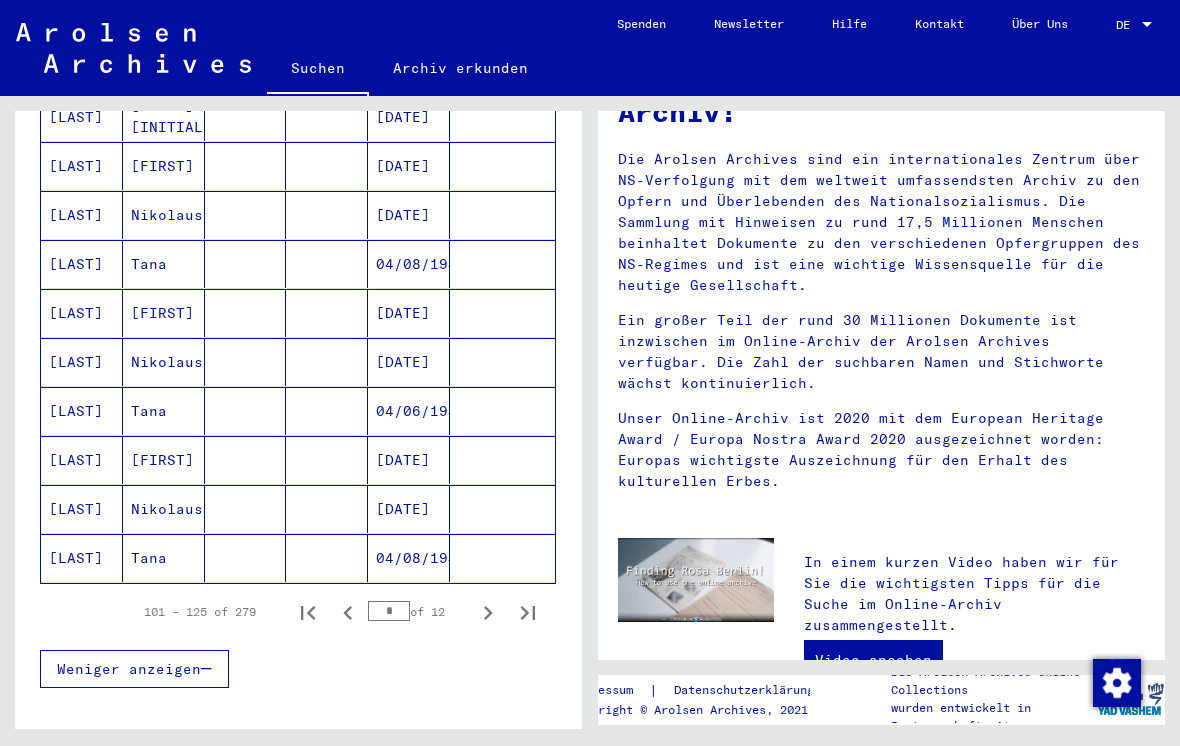 scroll, scrollTop: 1136, scrollLeft: 0, axis: vertical 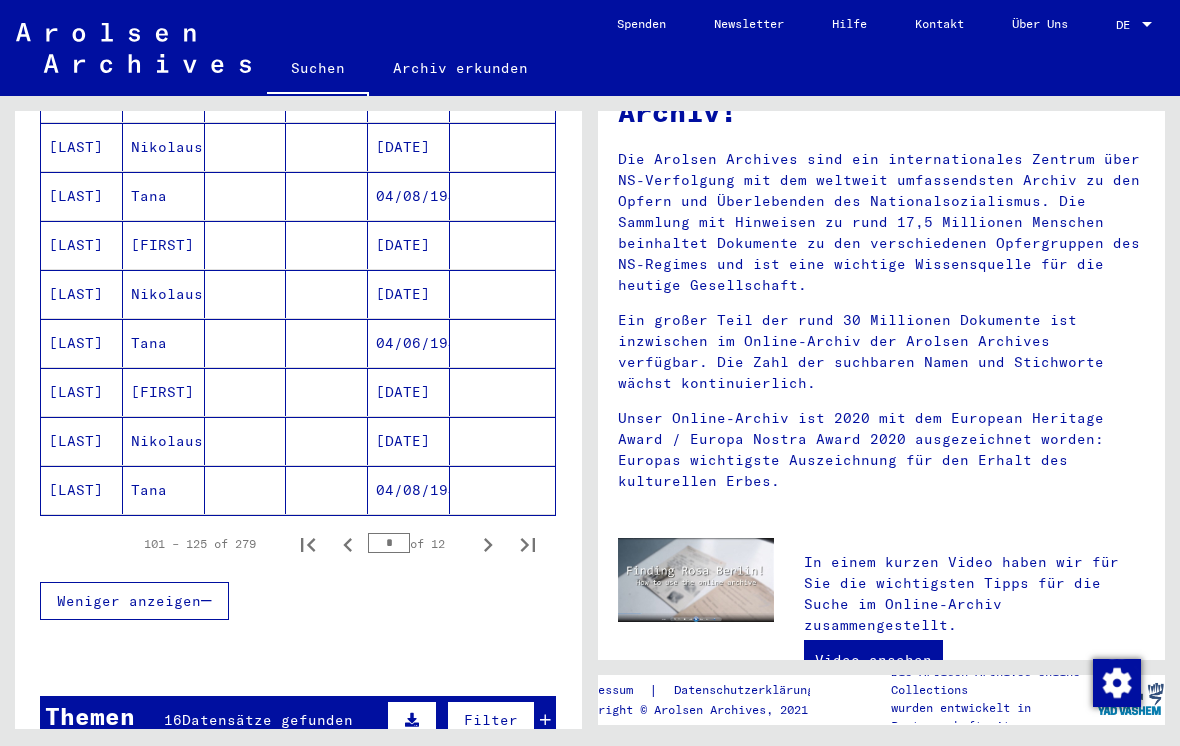 click 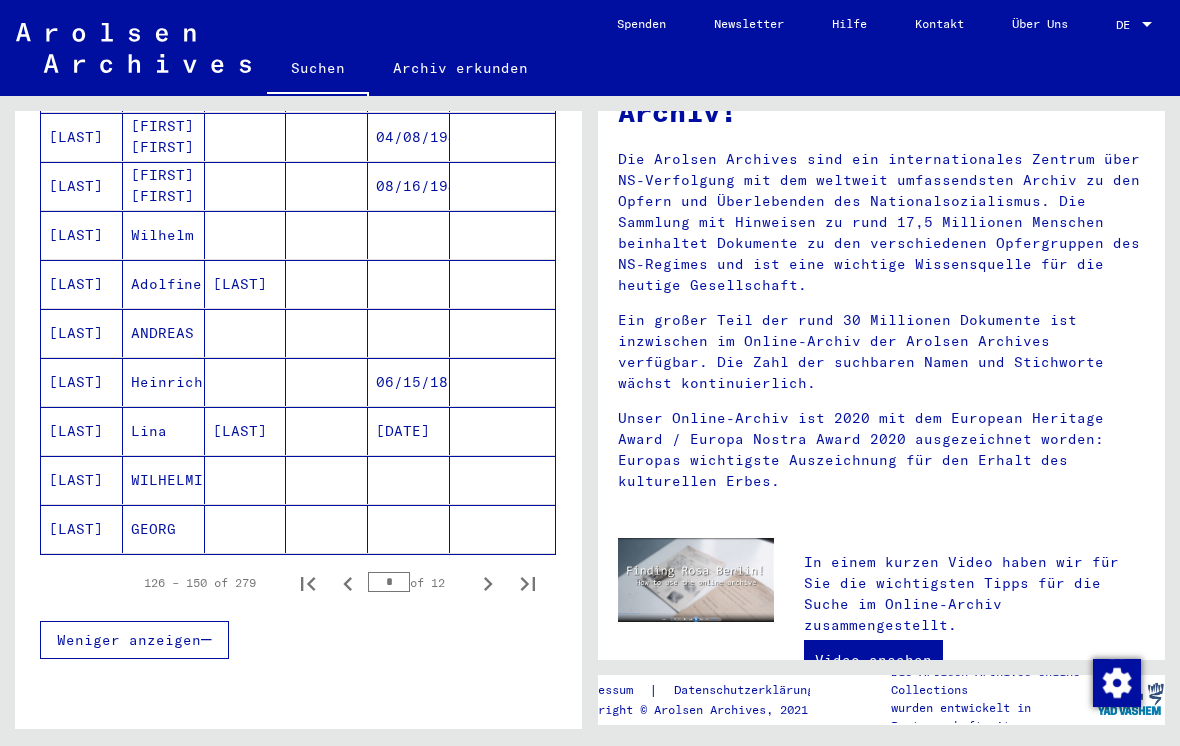 scroll, scrollTop: 1105, scrollLeft: 0, axis: vertical 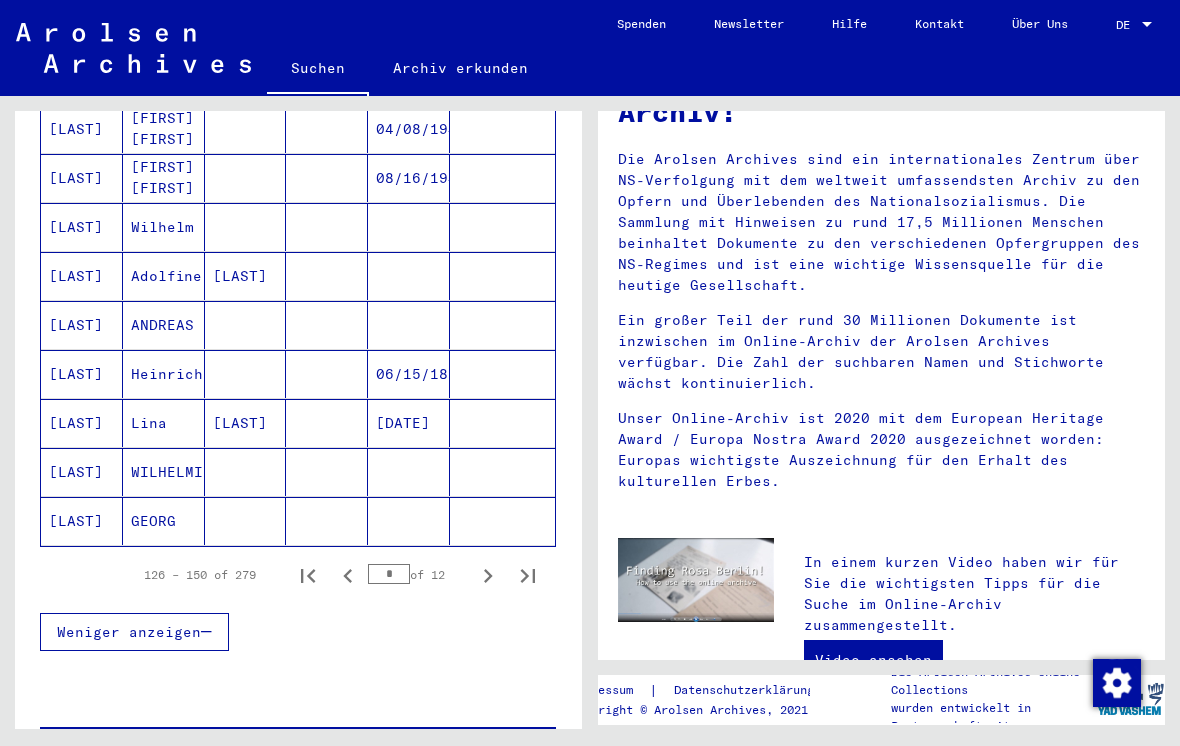 click 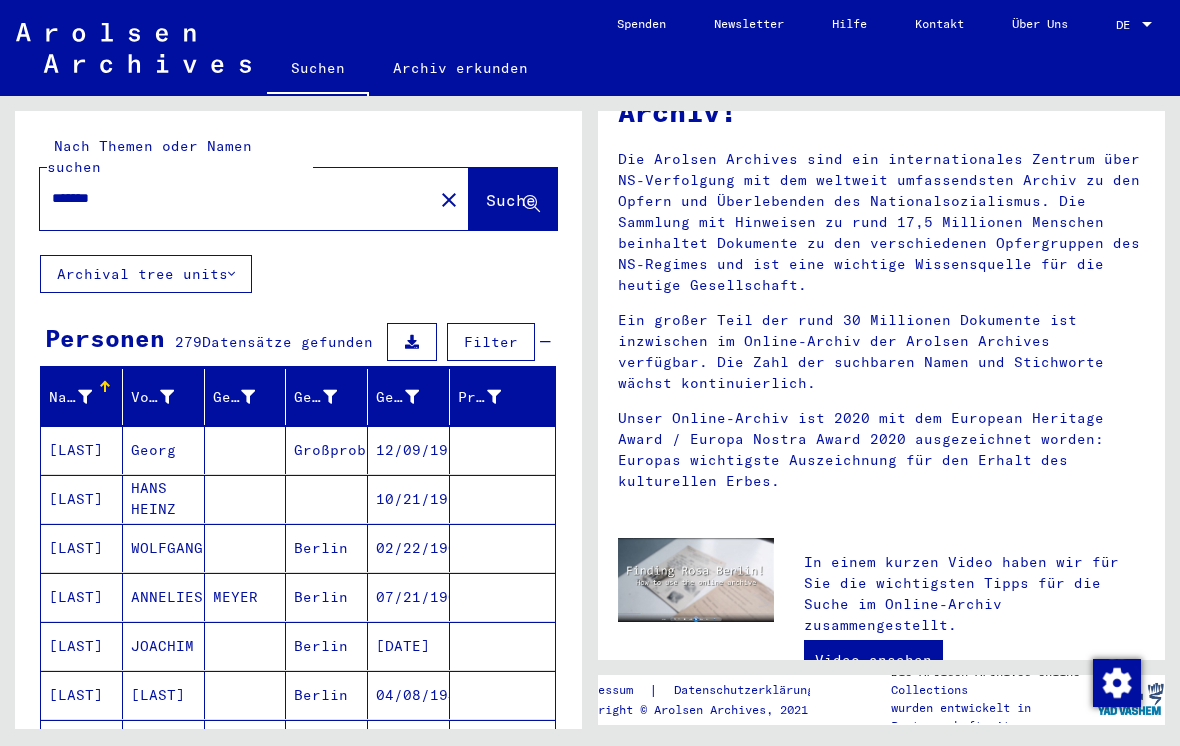 scroll, scrollTop: 0, scrollLeft: 0, axis: both 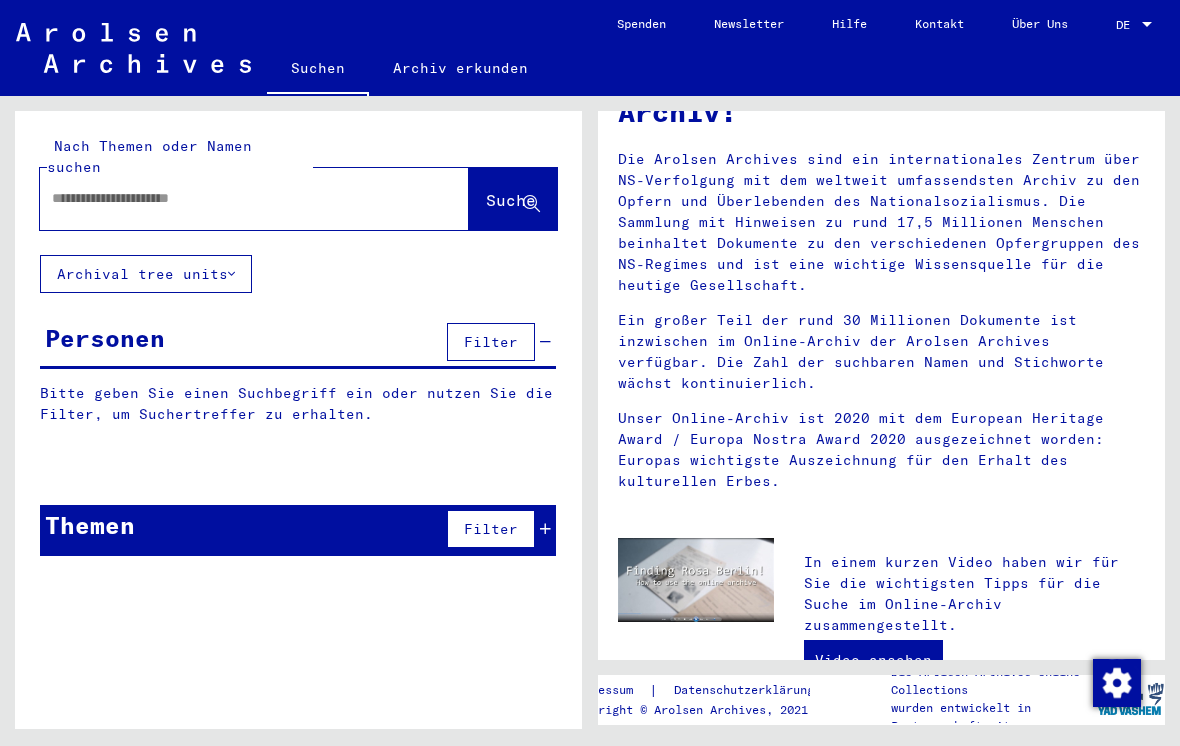 click at bounding box center [230, 198] 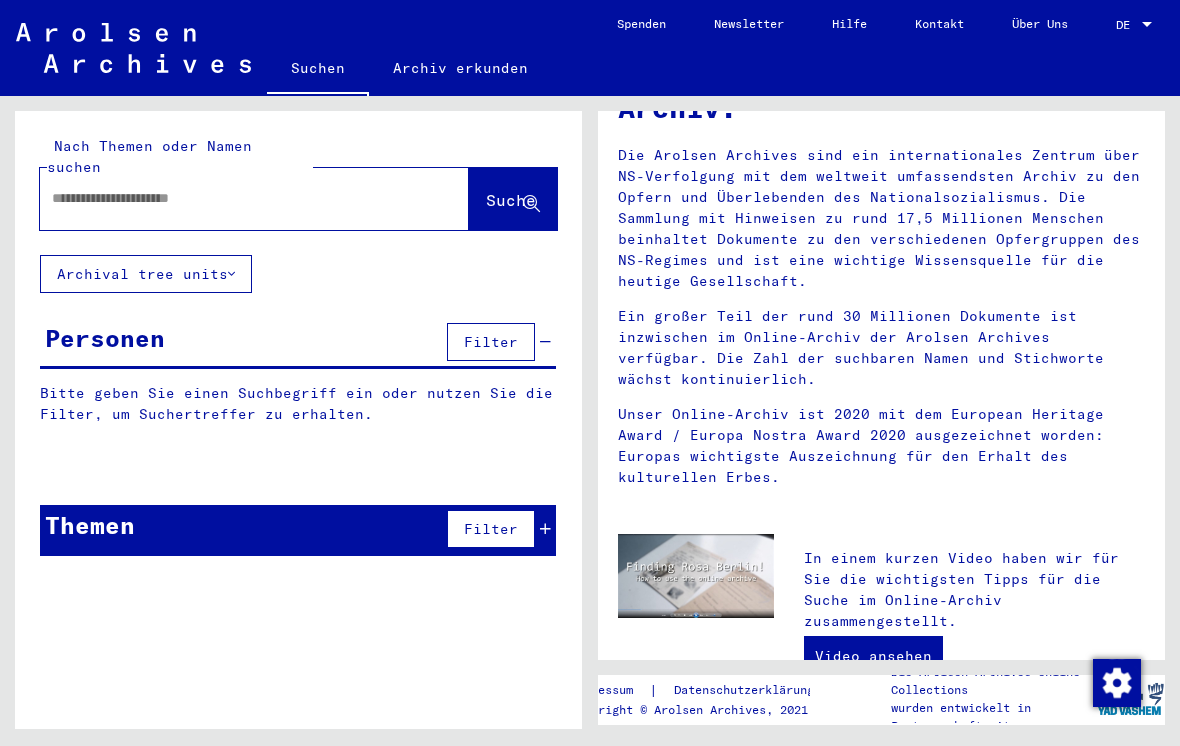 scroll, scrollTop: 118, scrollLeft: 0, axis: vertical 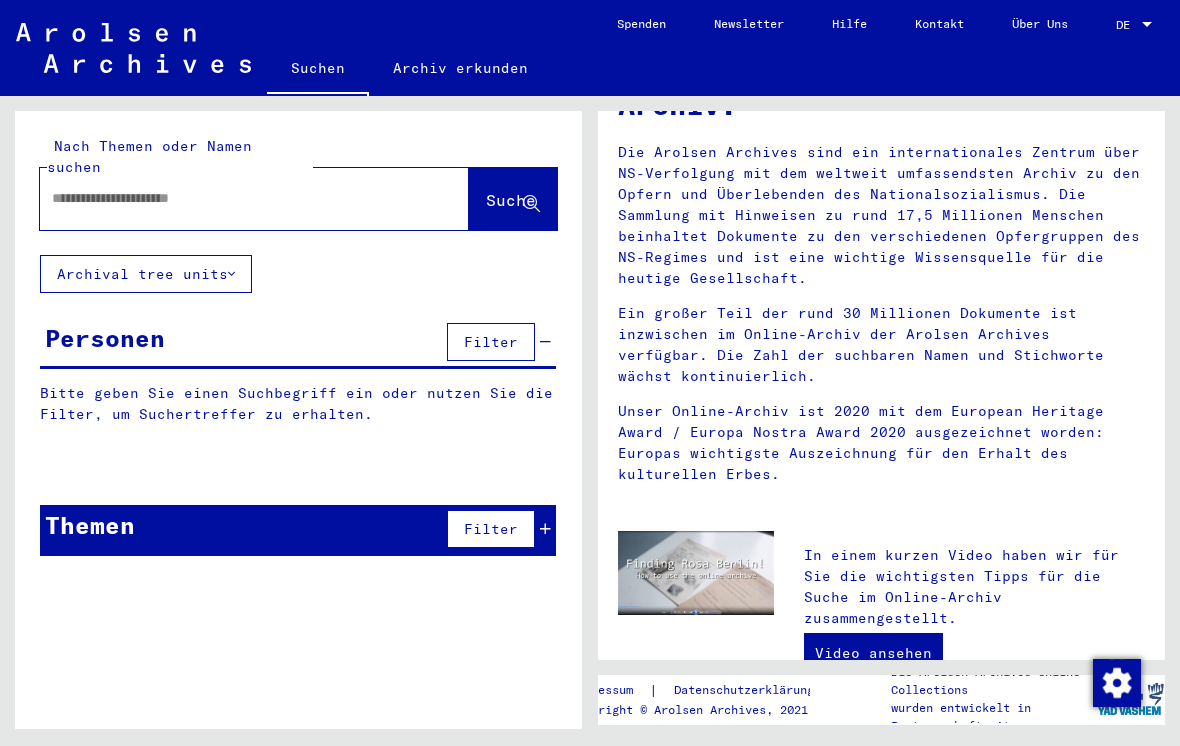 click 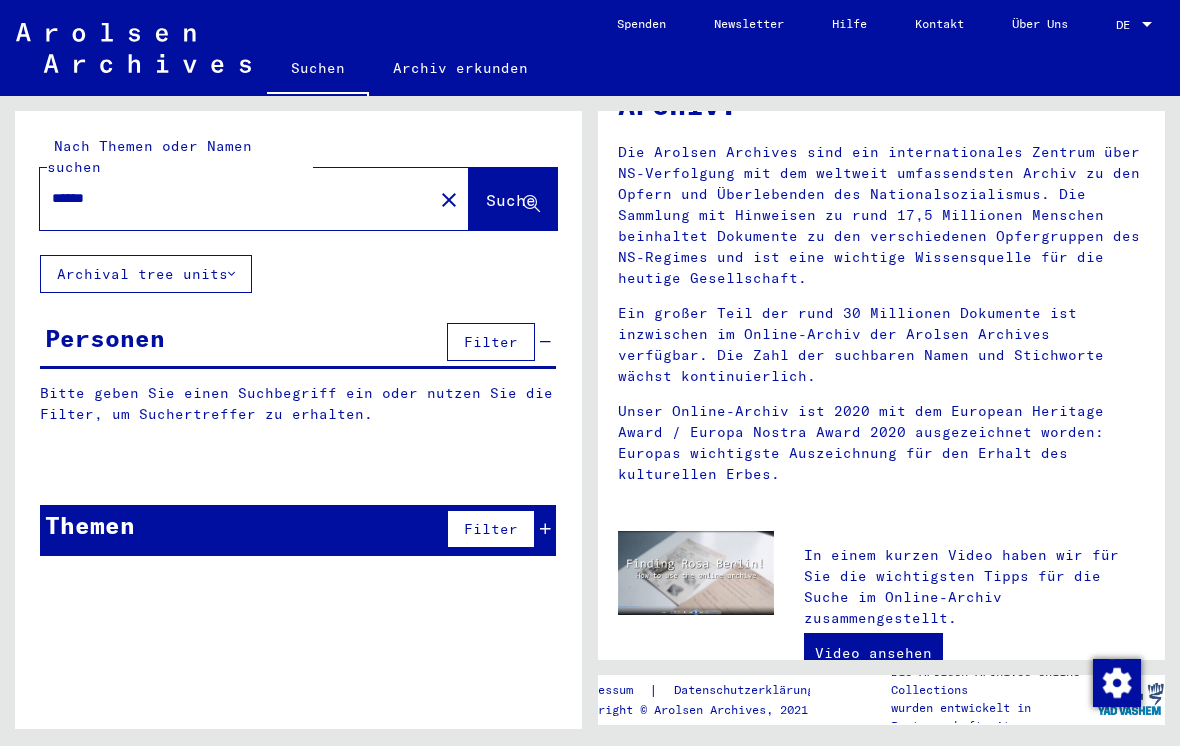 type on "******" 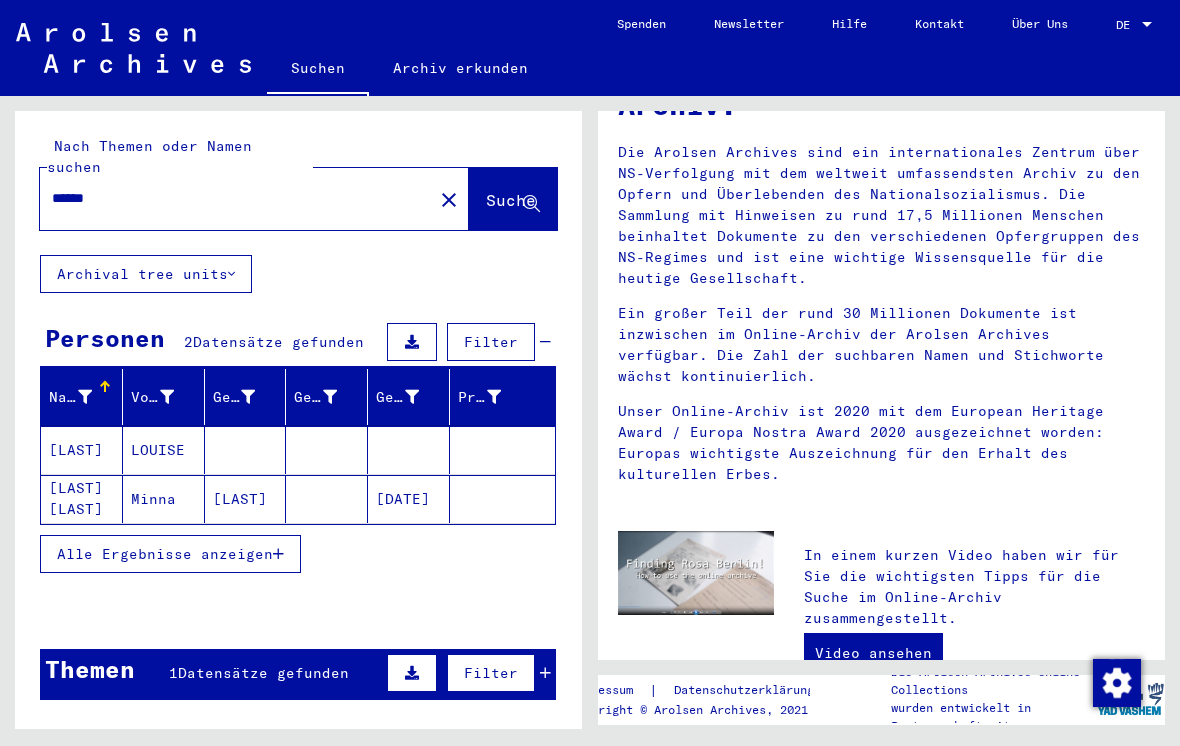click on "[LAST] [LAST]" 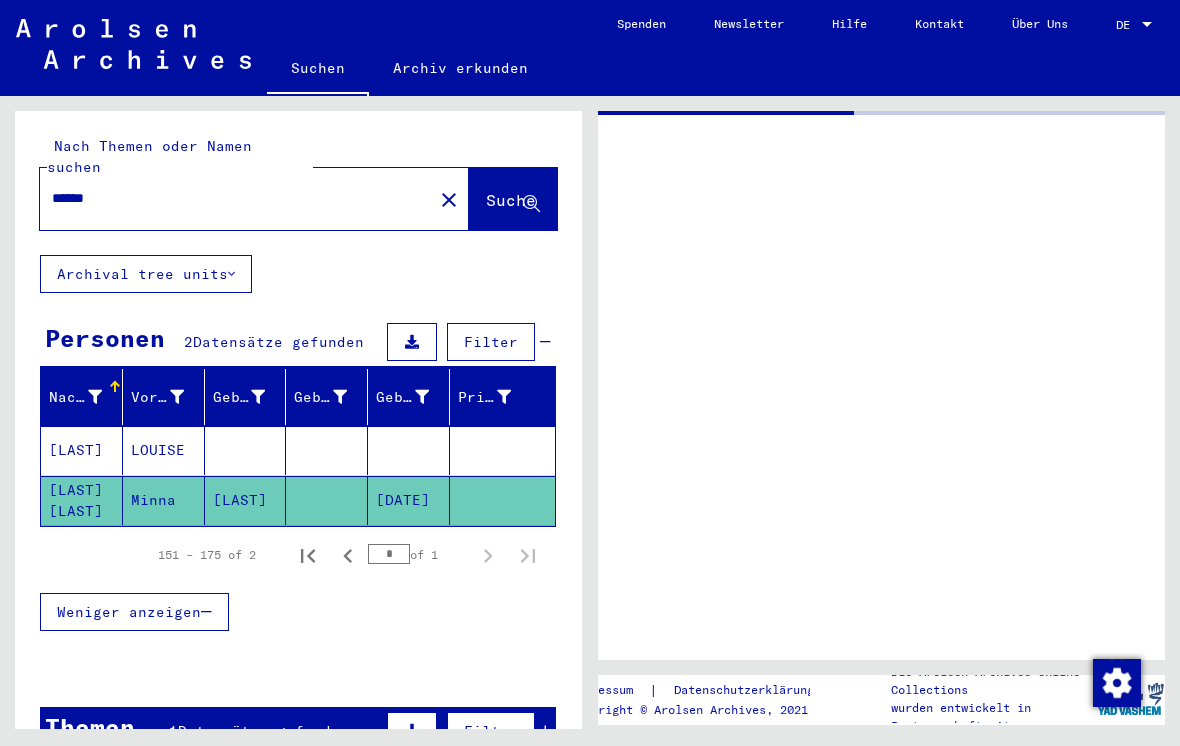 scroll, scrollTop: 0, scrollLeft: 0, axis: both 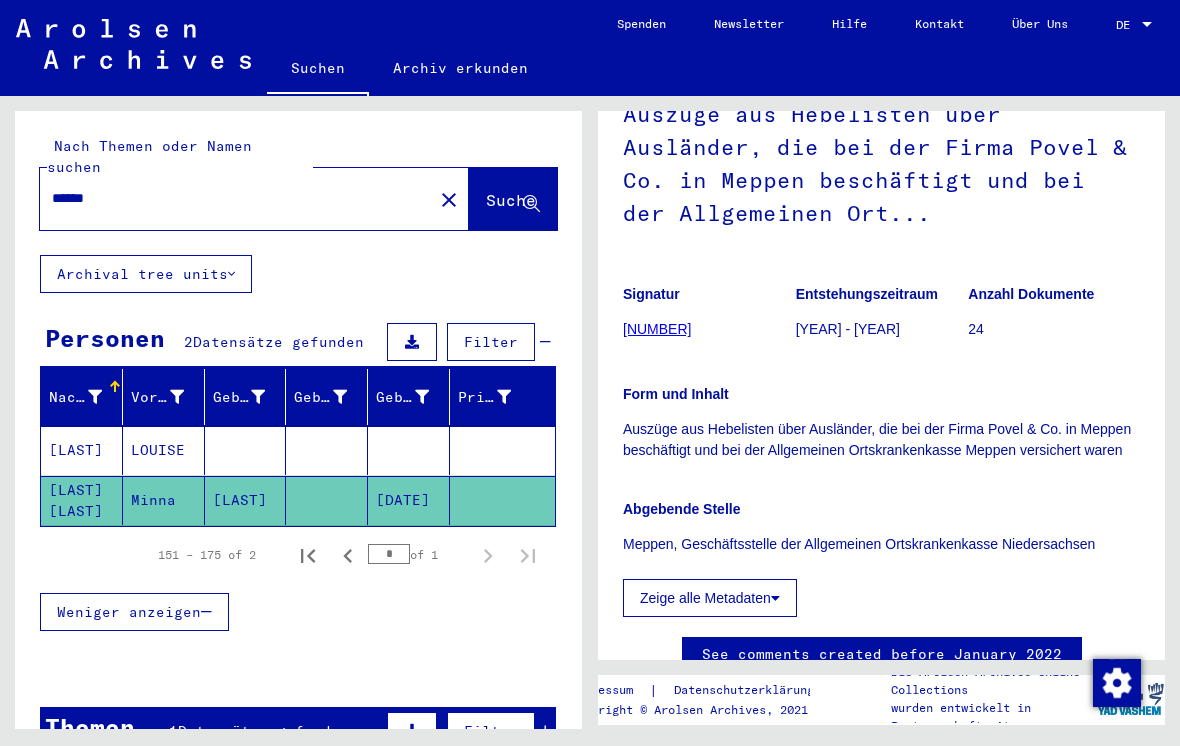 click on "Auszüge aus Hebelisten über Ausländer, die bei der Firma Povel & Co. in Meppen beschäftigt und bei der Allgemeinen Ortskrankenkasse Meppen versichert waren" 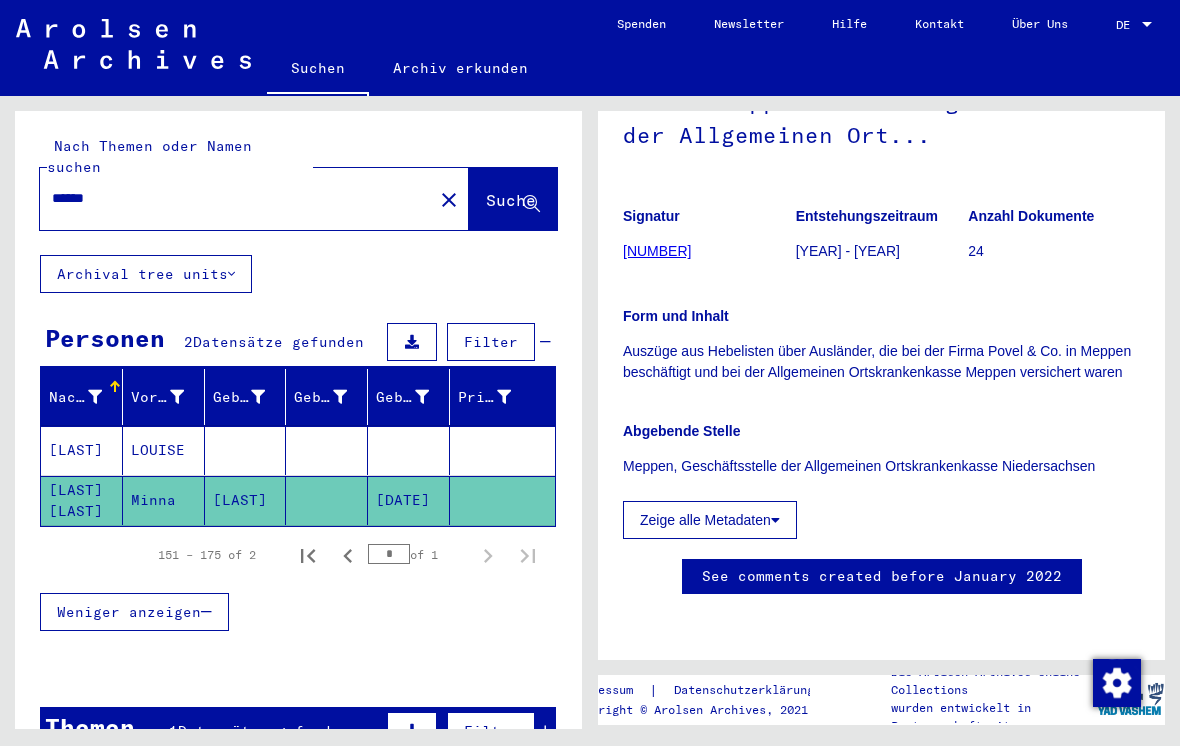 scroll, scrollTop: 503, scrollLeft: 0, axis: vertical 